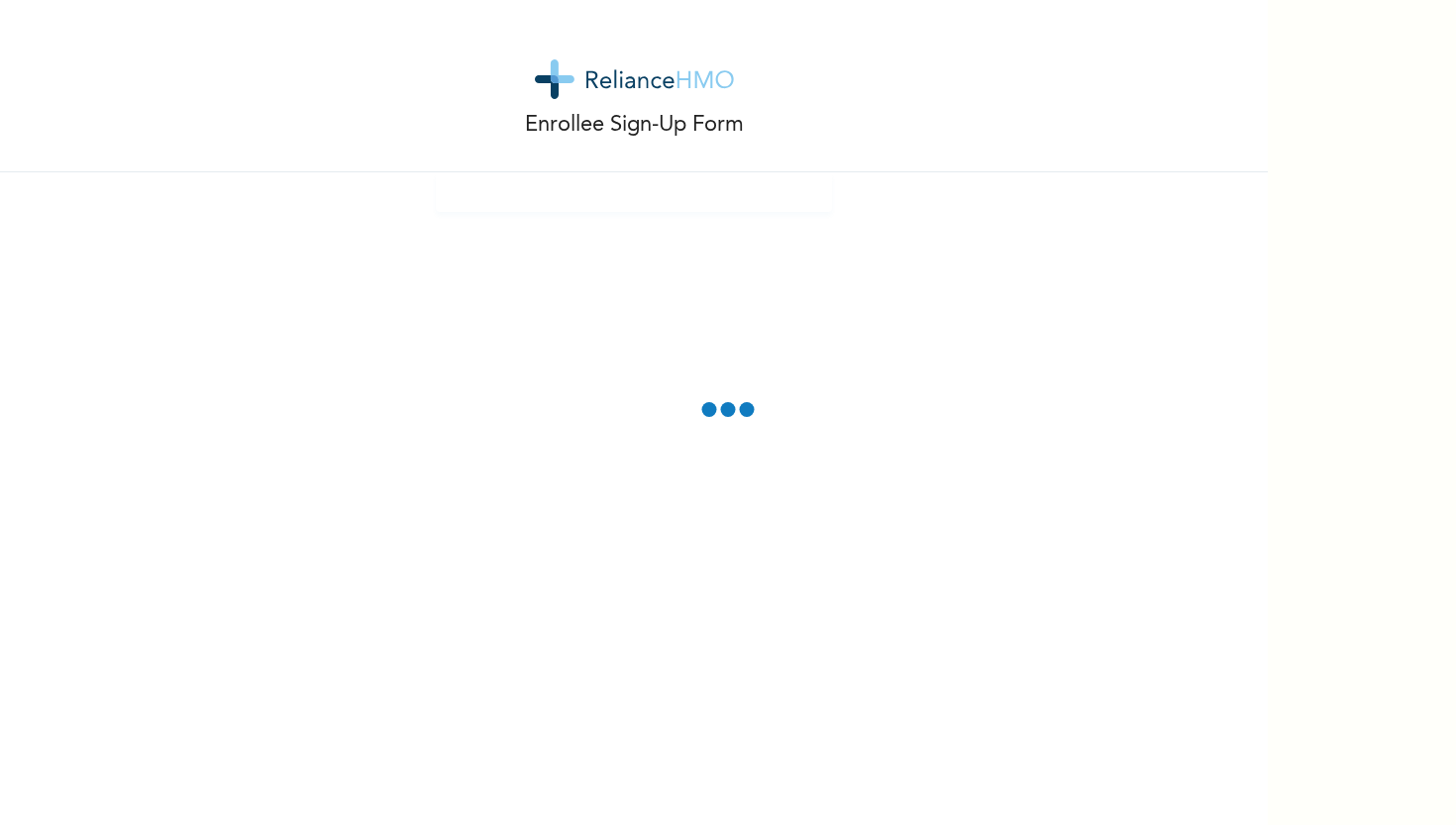 scroll, scrollTop: 0, scrollLeft: 0, axis: both 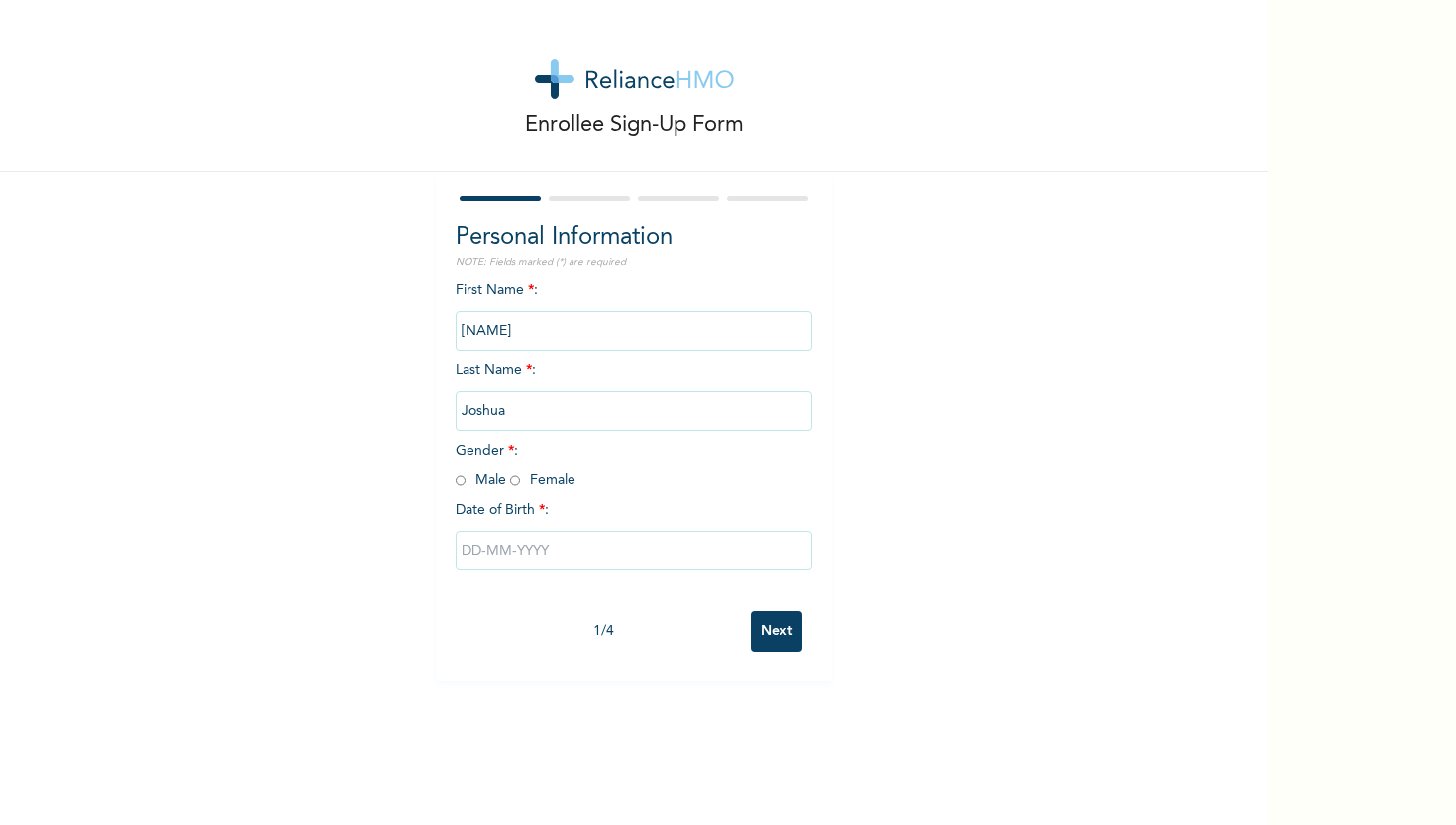 click on "[NAME]" at bounding box center [634, 331] 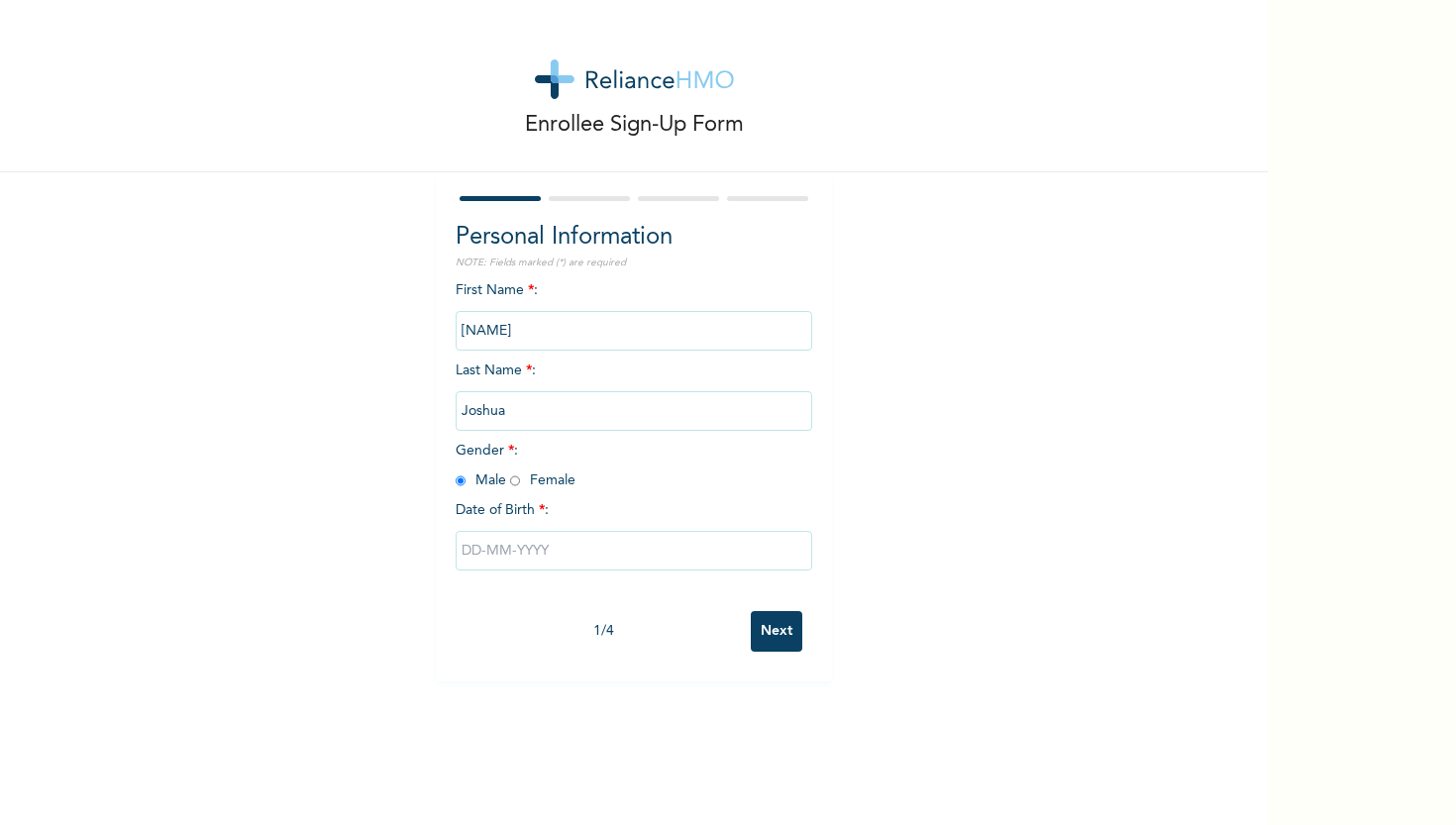 radio on "true" 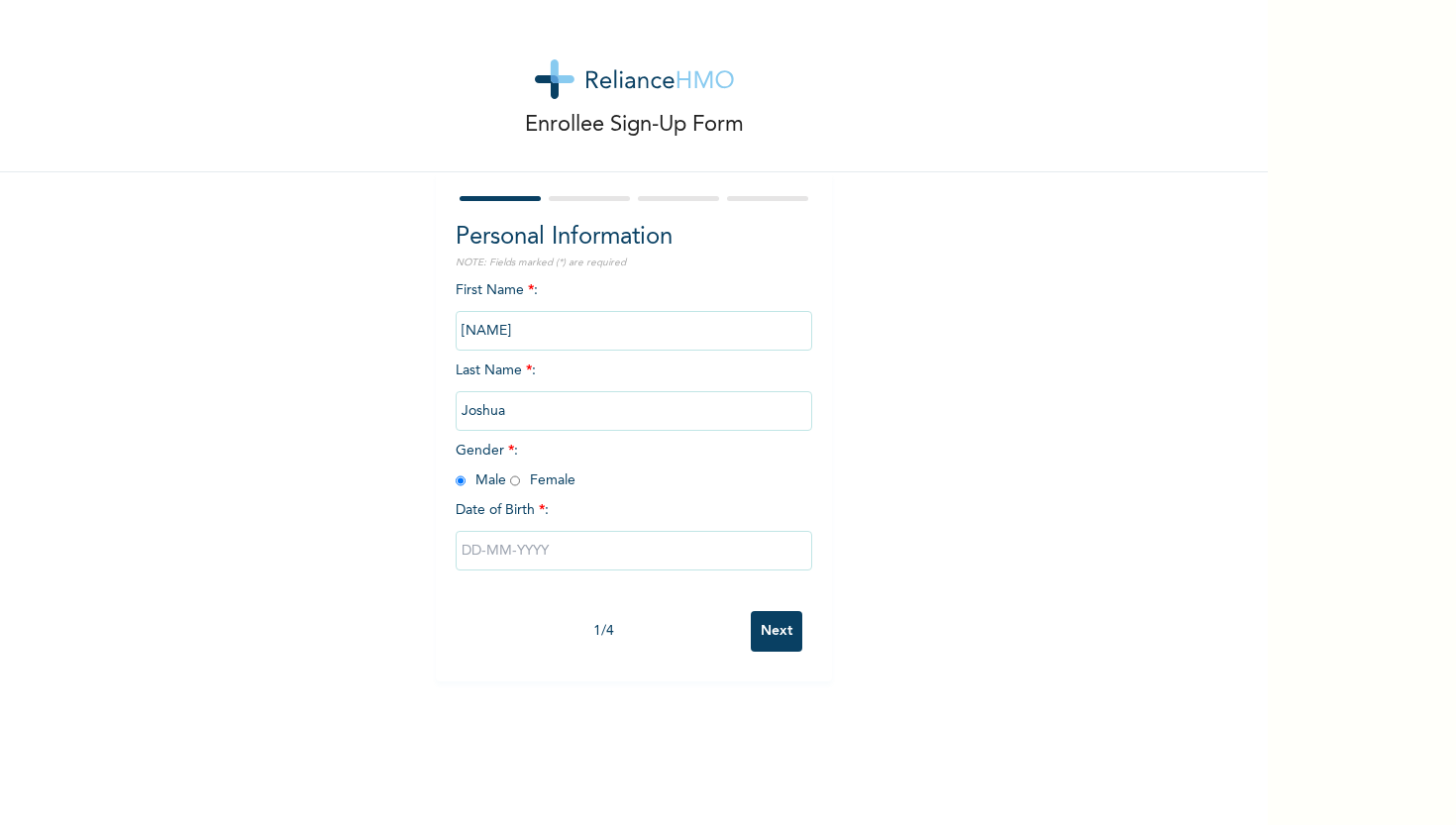 click on "Joshua" at bounding box center (634, 411) 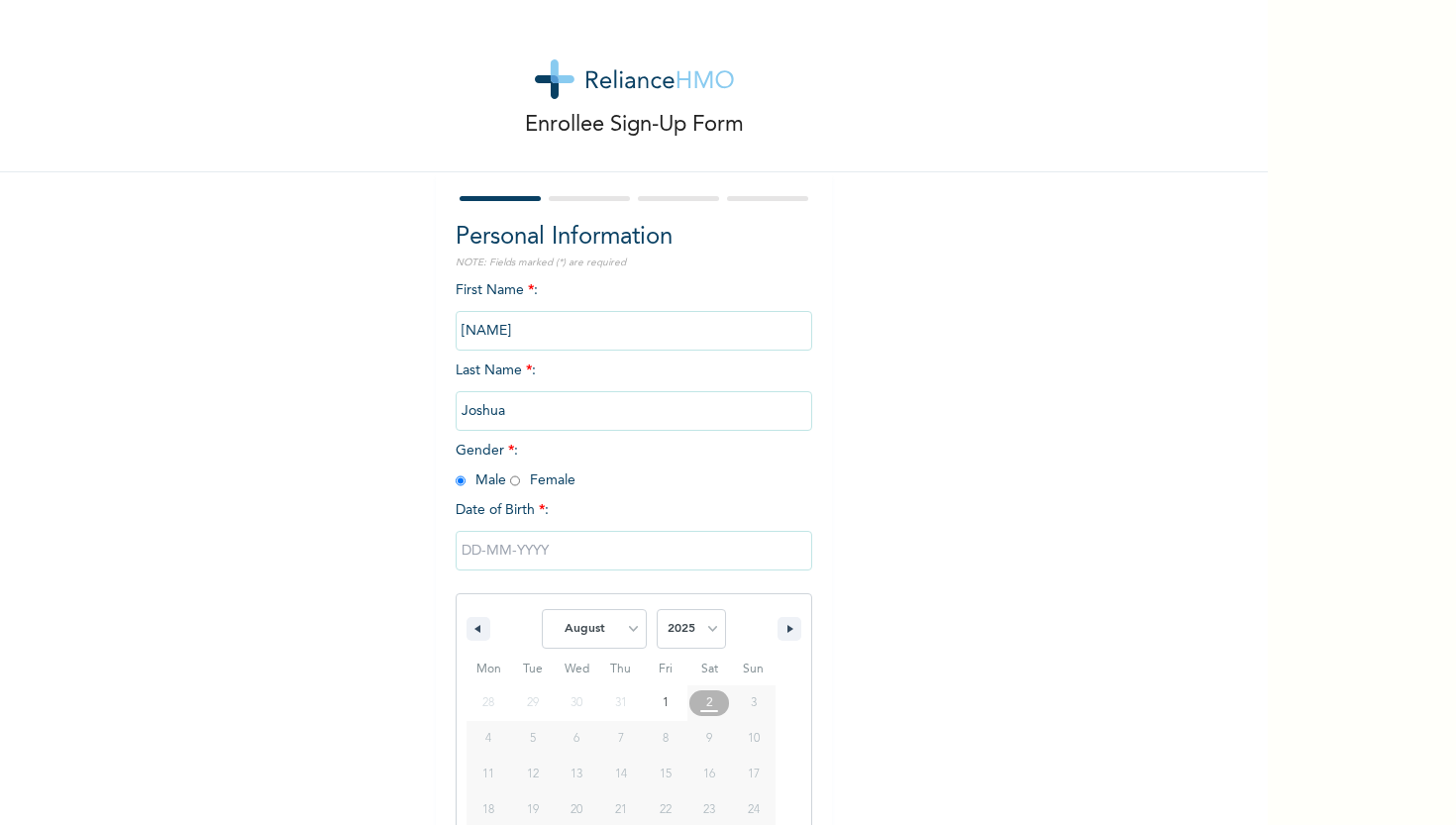 scroll, scrollTop: 59, scrollLeft: 0, axis: vertical 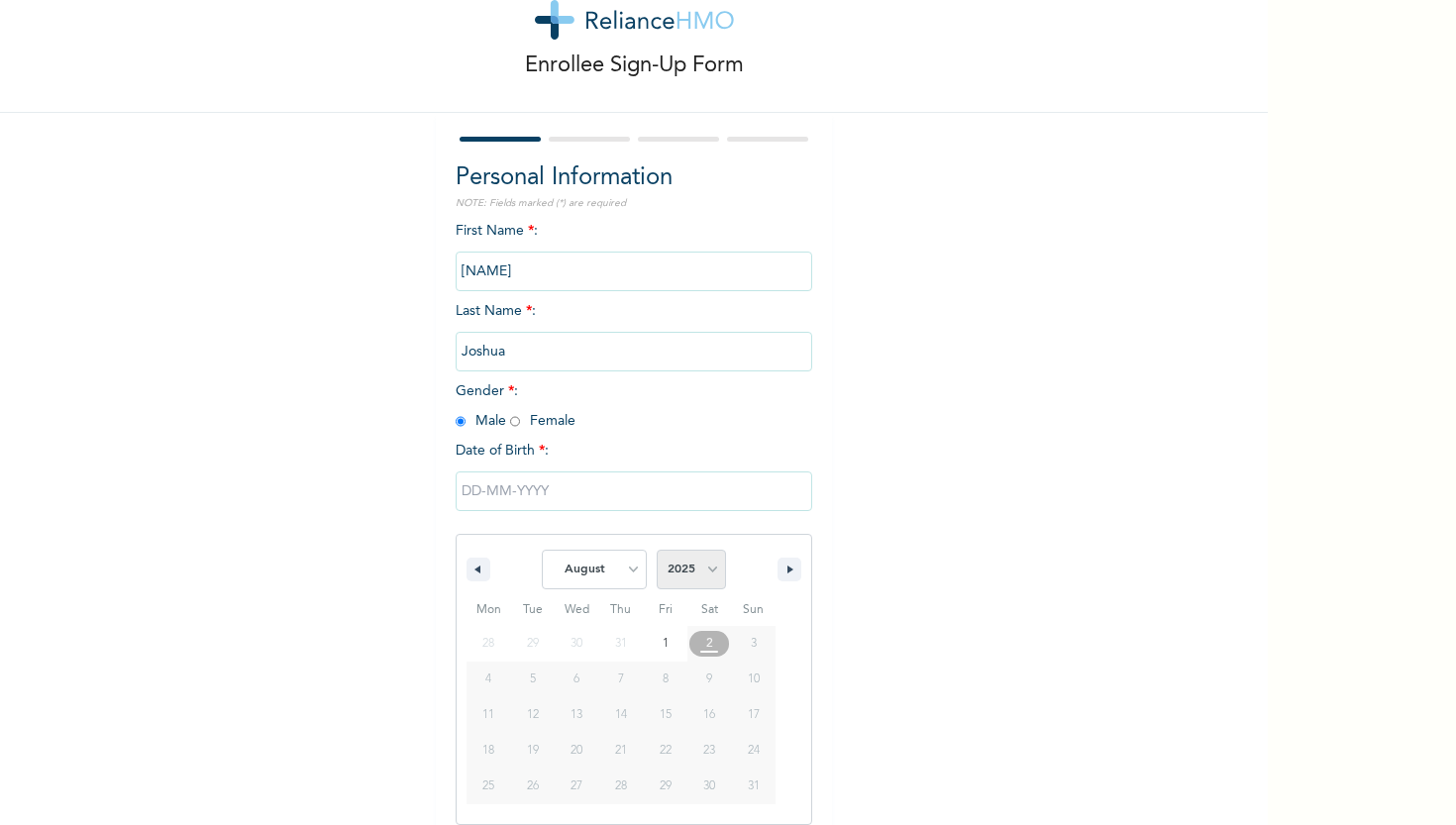 select on "1998" 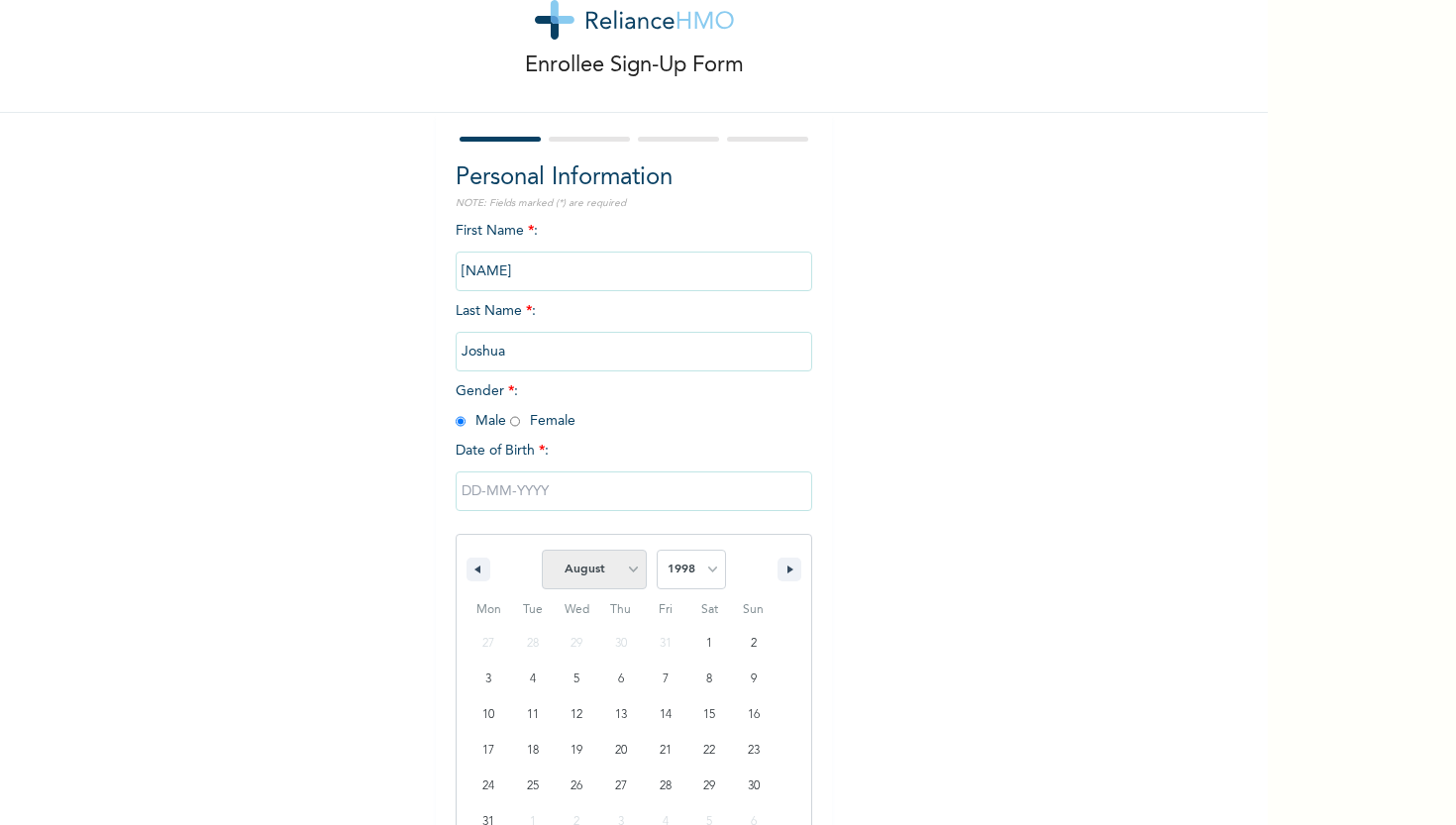 select on "6" 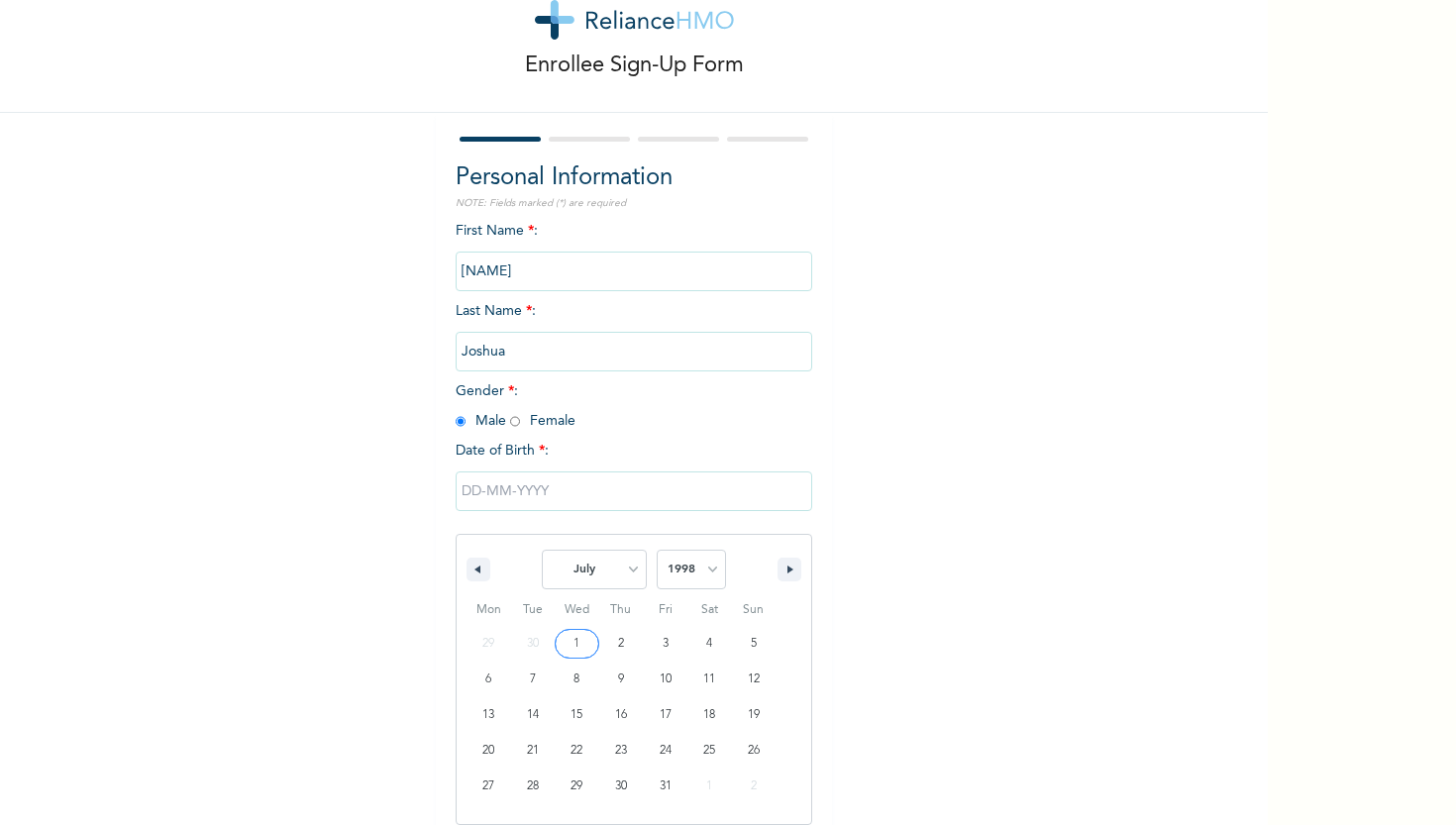 type on "[DATE]" 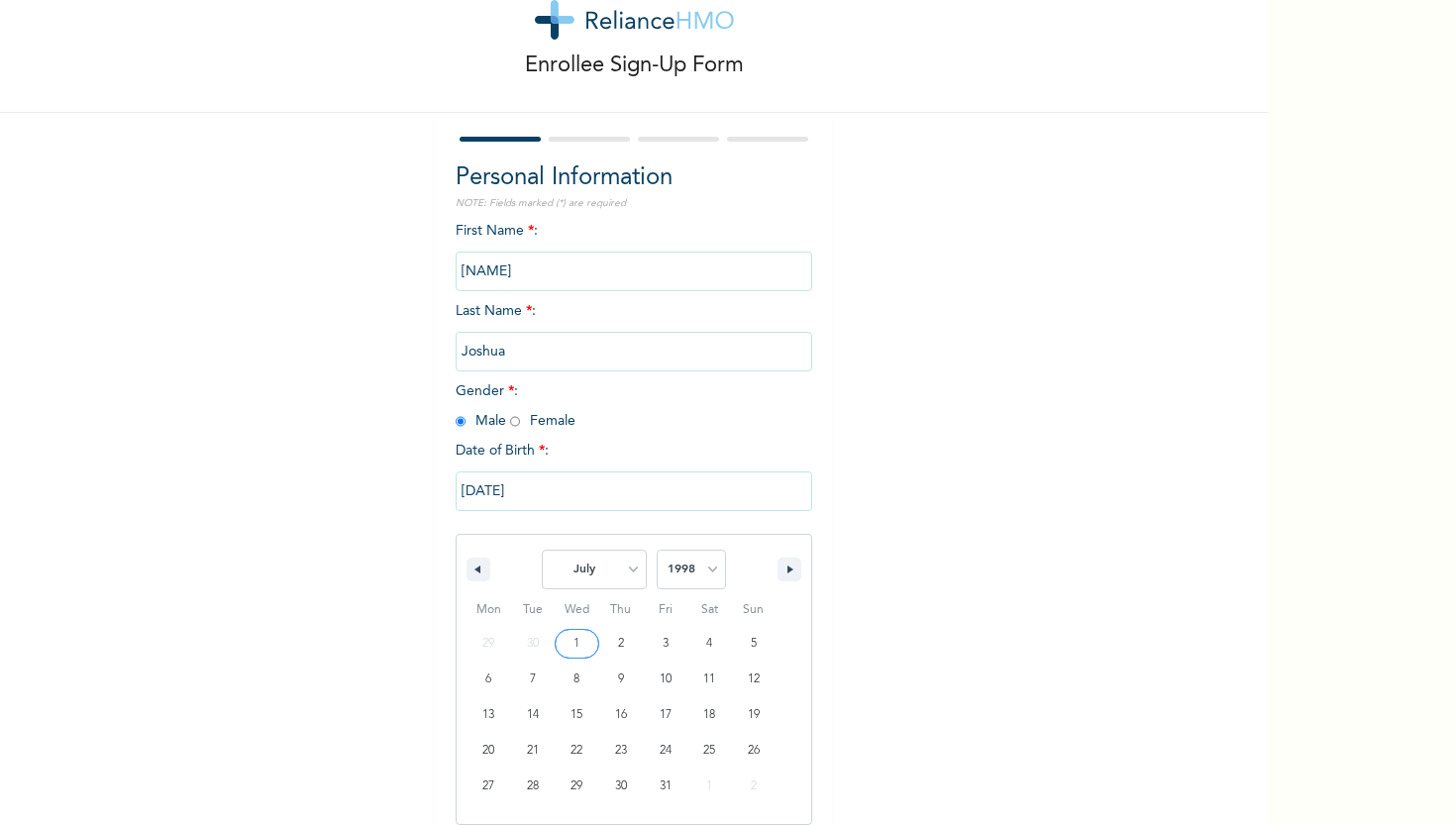 scroll, scrollTop: 0, scrollLeft: 0, axis: both 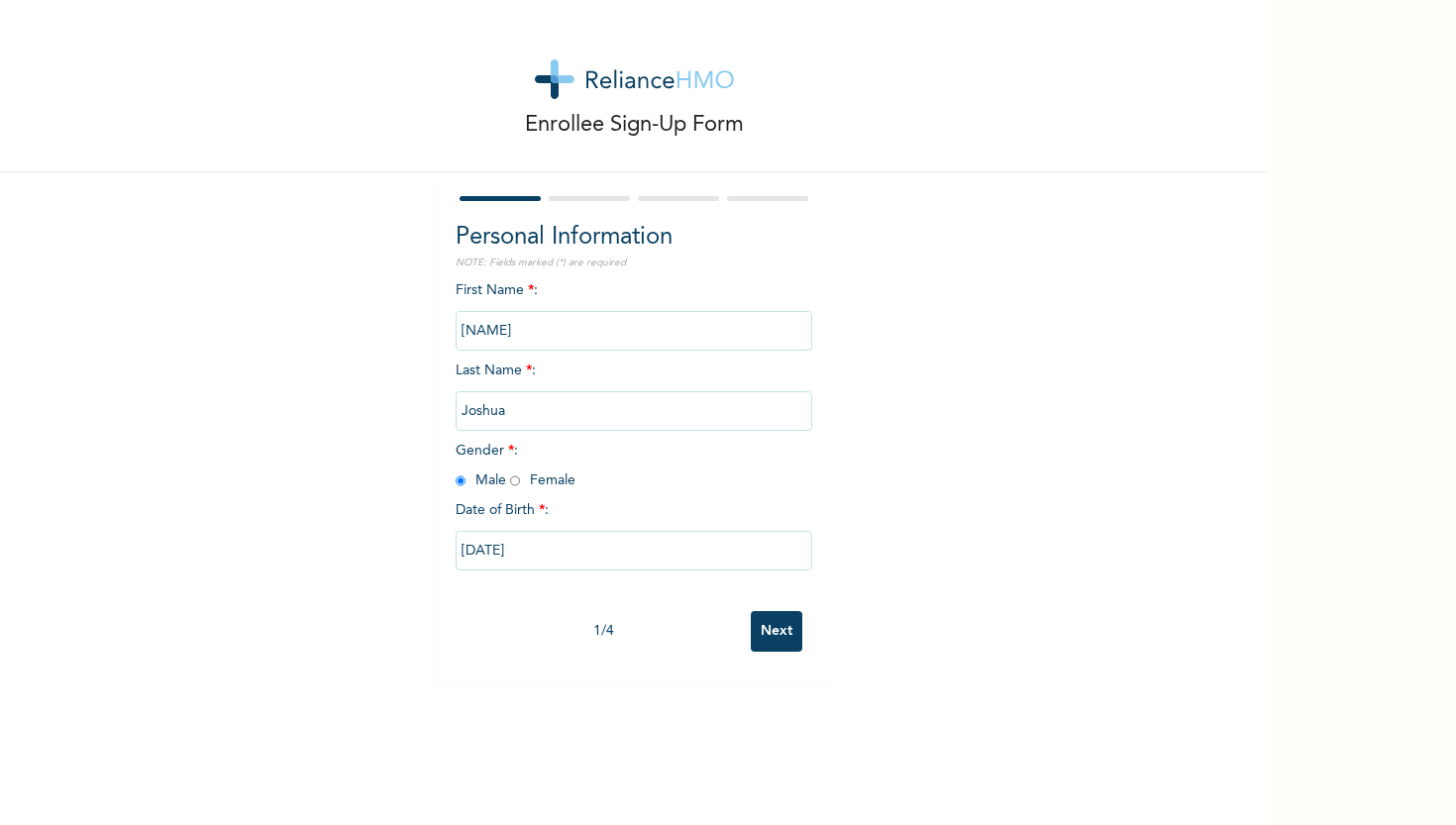 click on "Next" at bounding box center (777, 631) 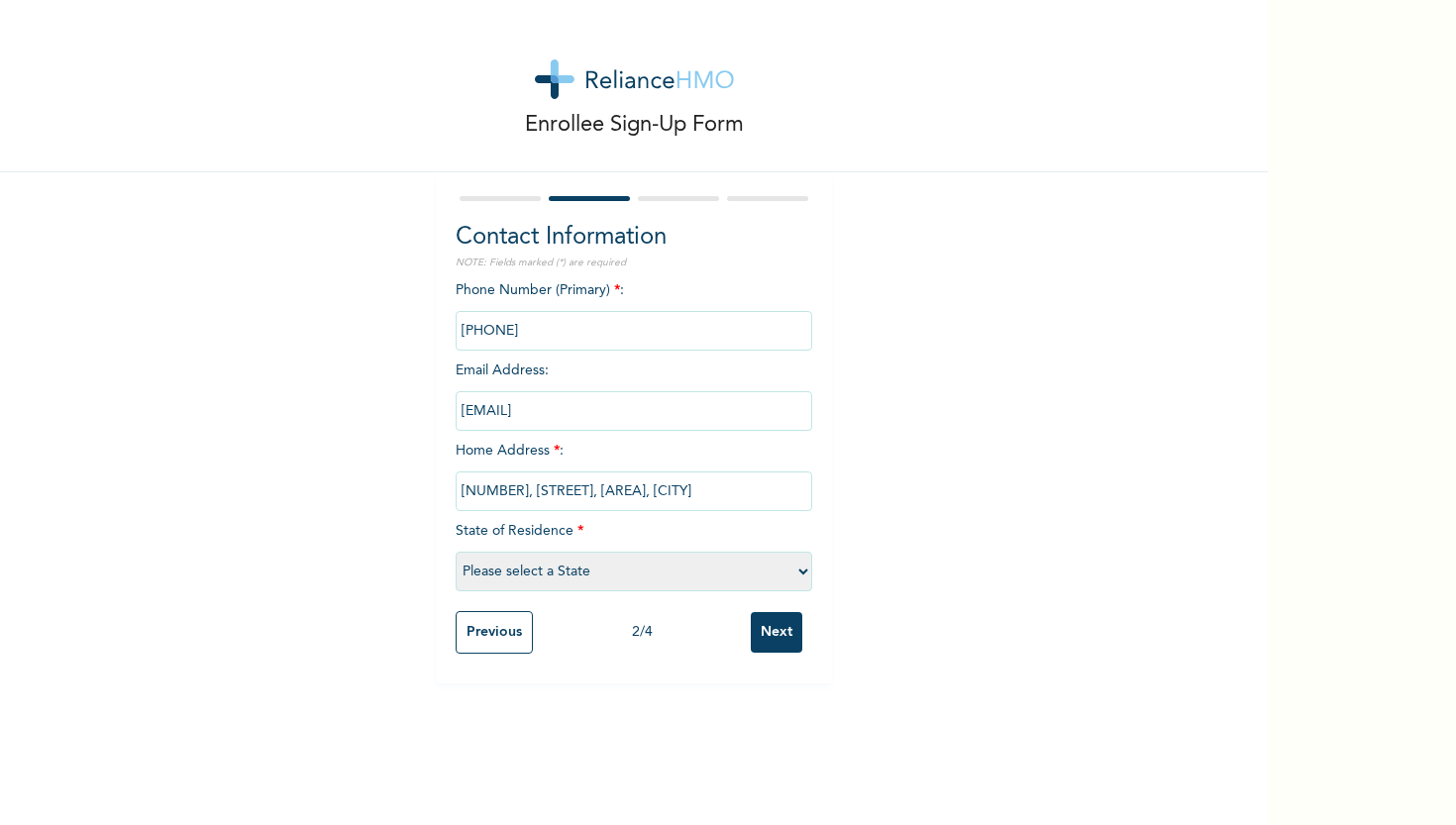 type on "[NUMBER], [STREET], [AREA], [CITY]" 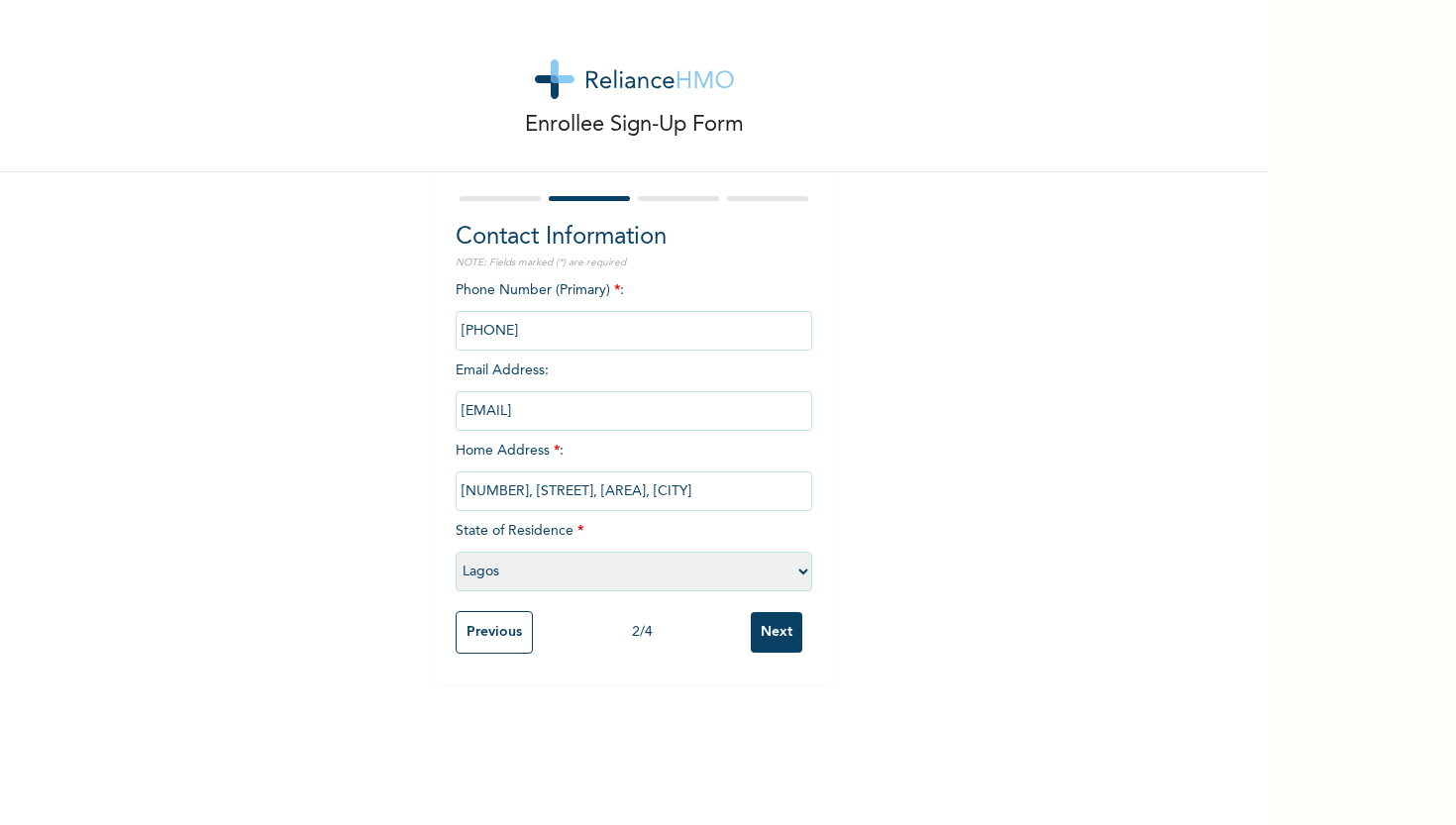click on "Next" at bounding box center (777, 632) 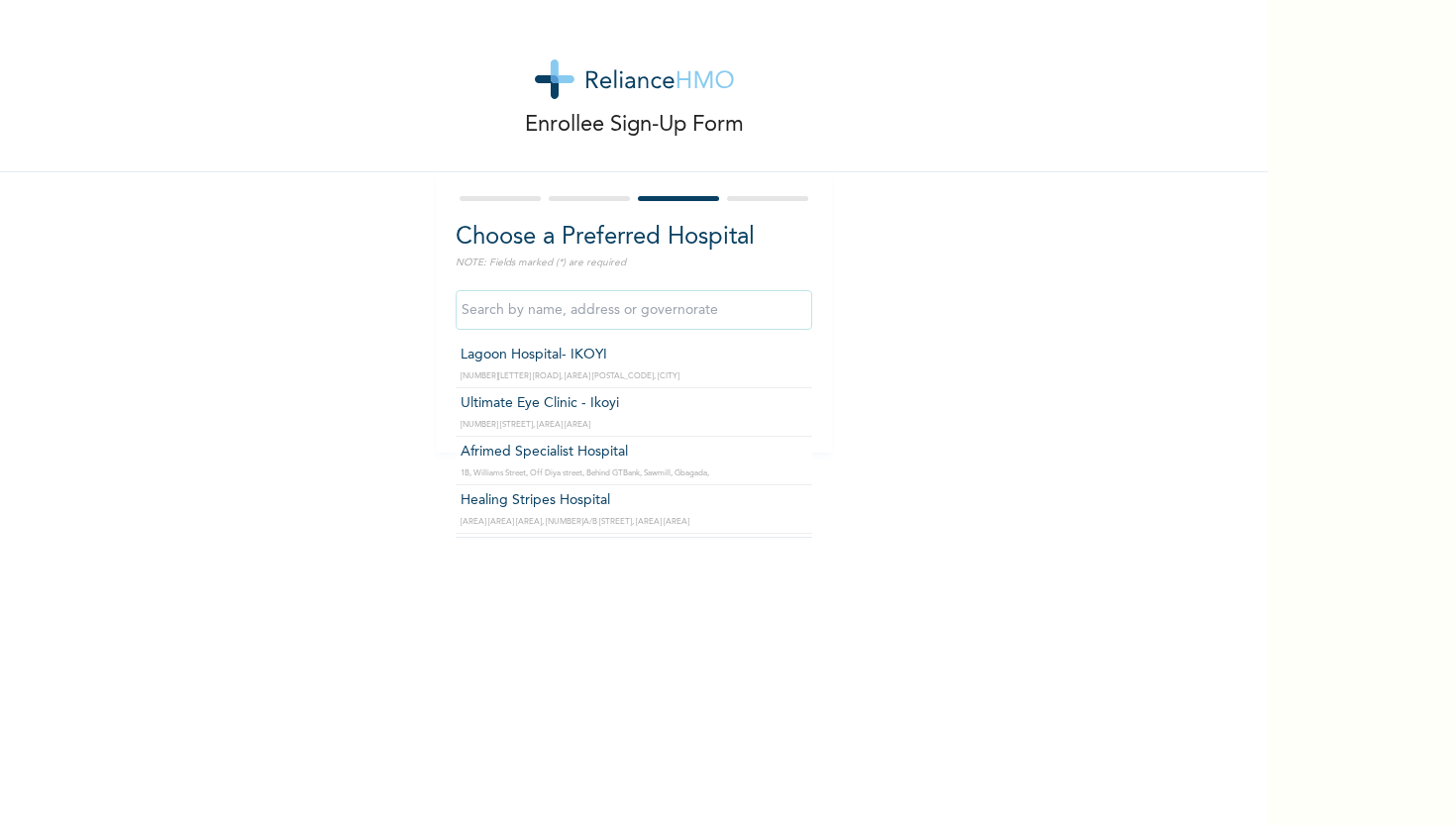 click at bounding box center (634, 310) 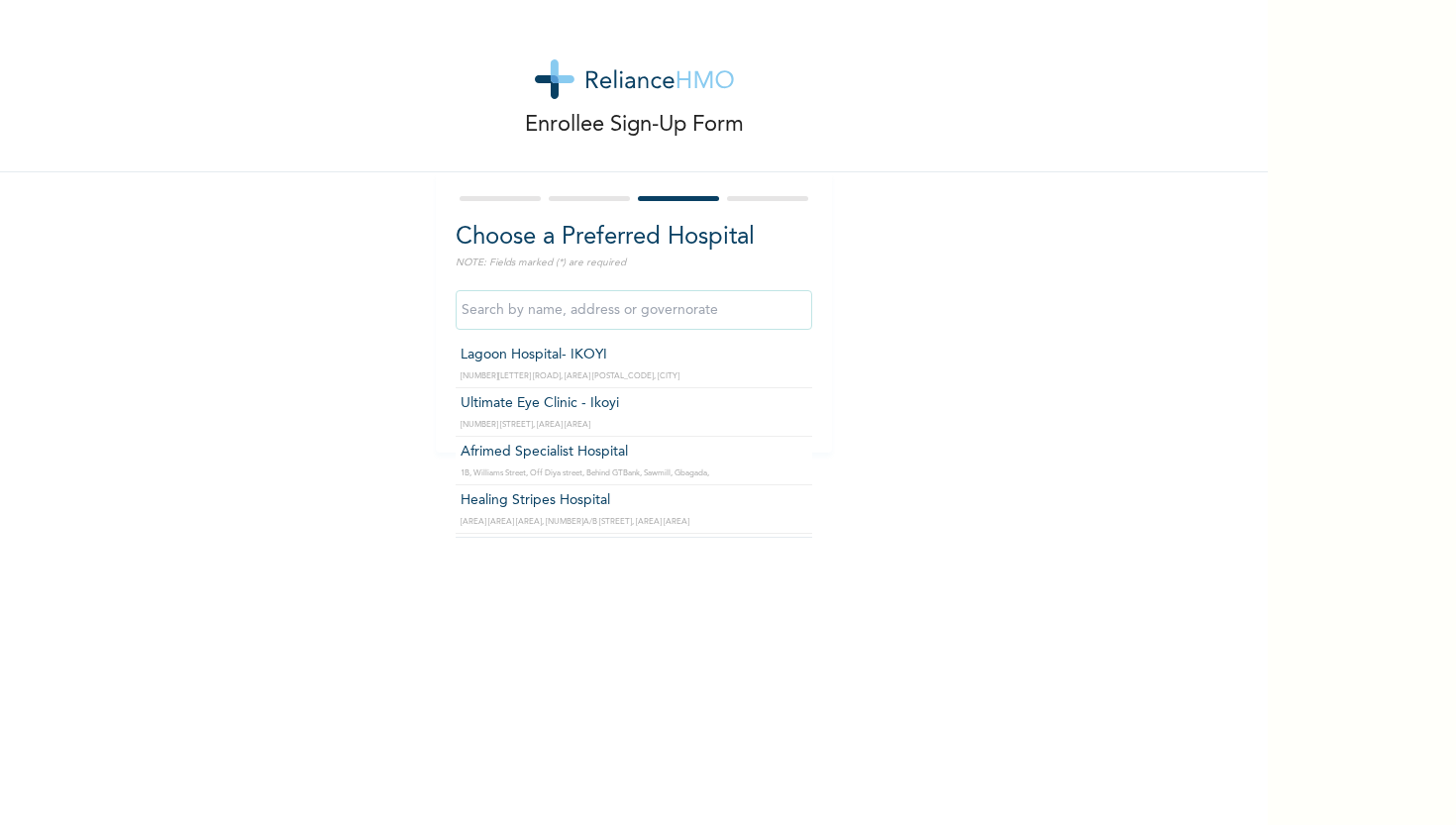 scroll, scrollTop: -8, scrollLeft: 0, axis: vertical 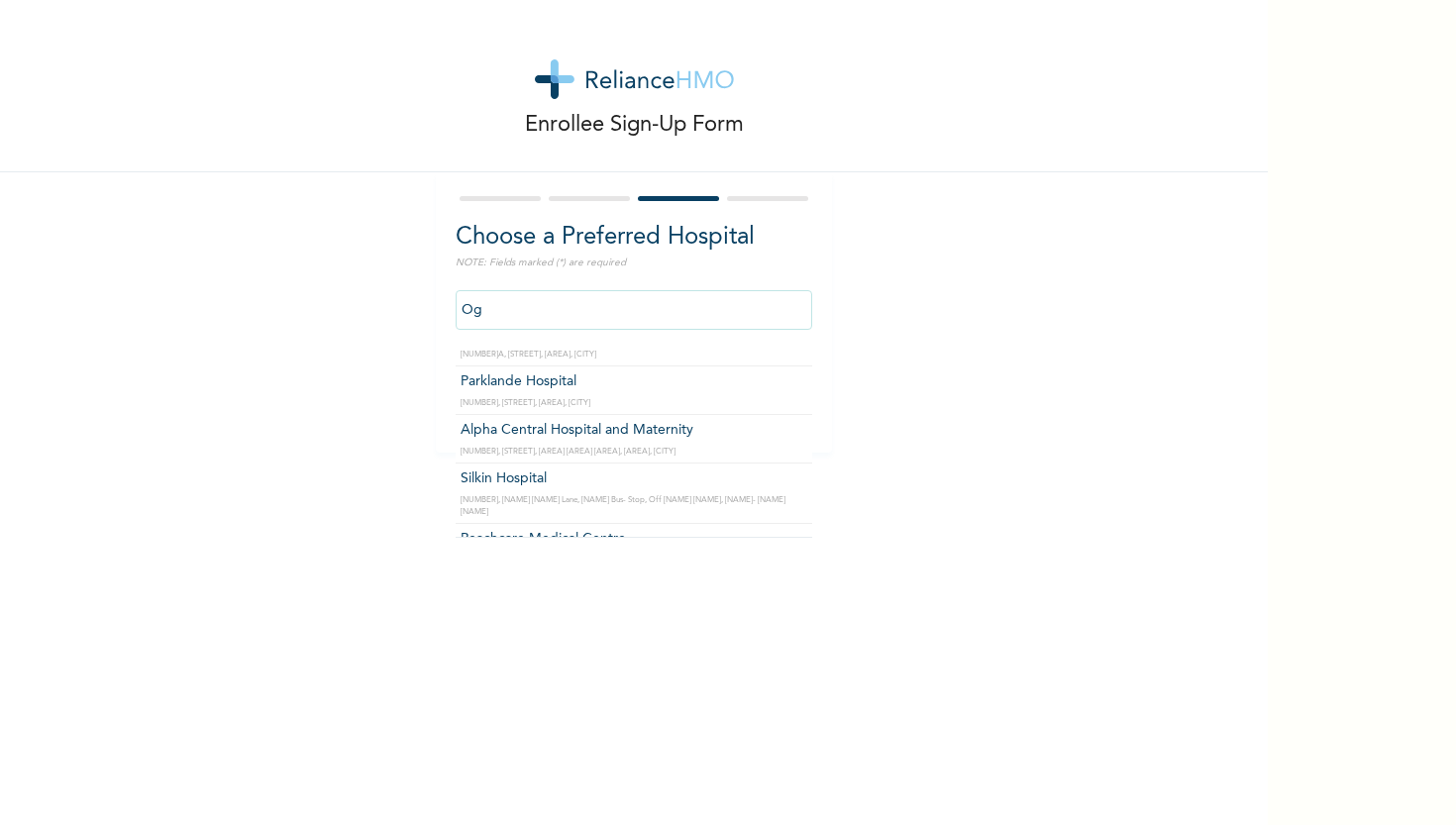 type on "O" 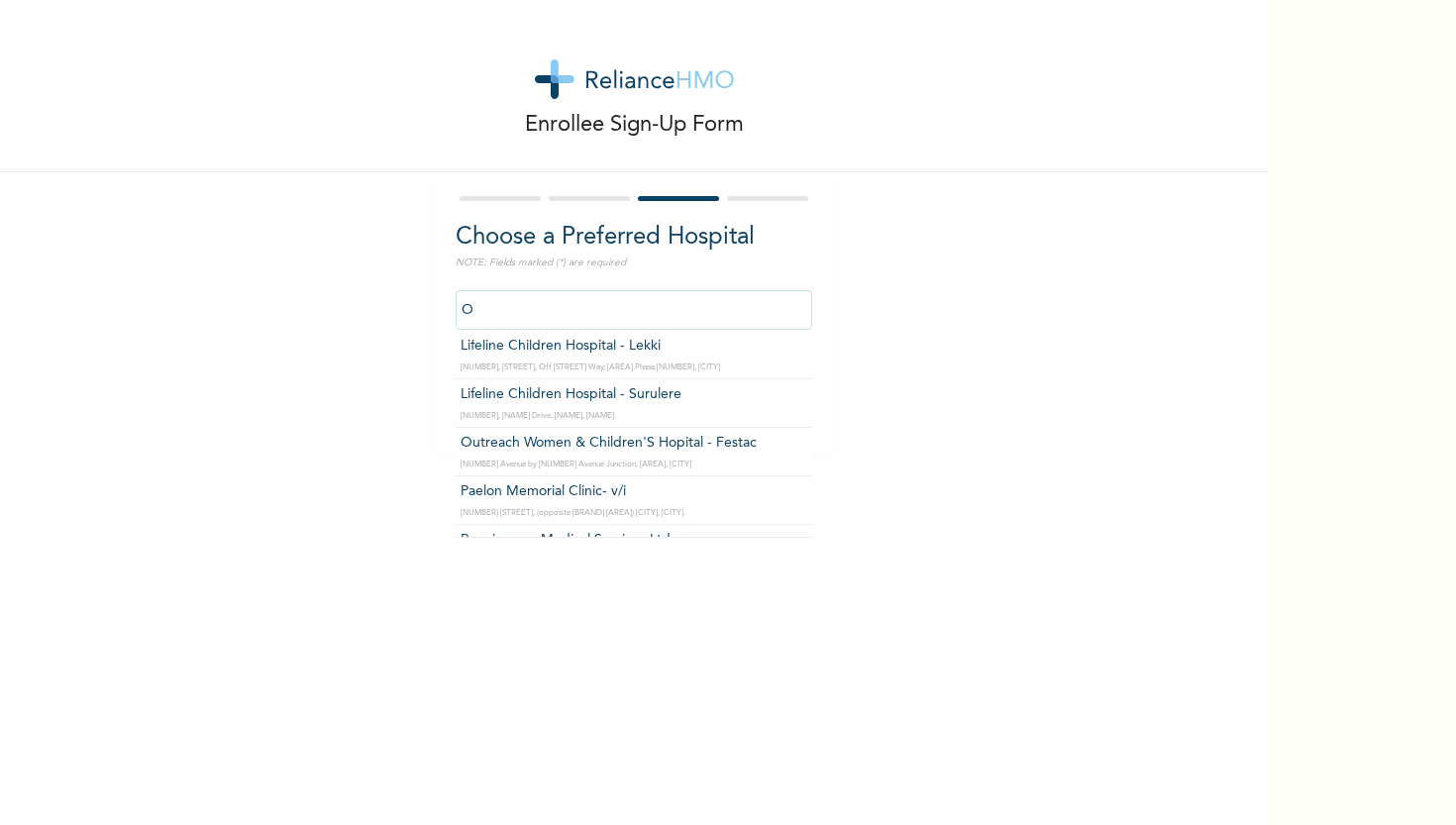 type 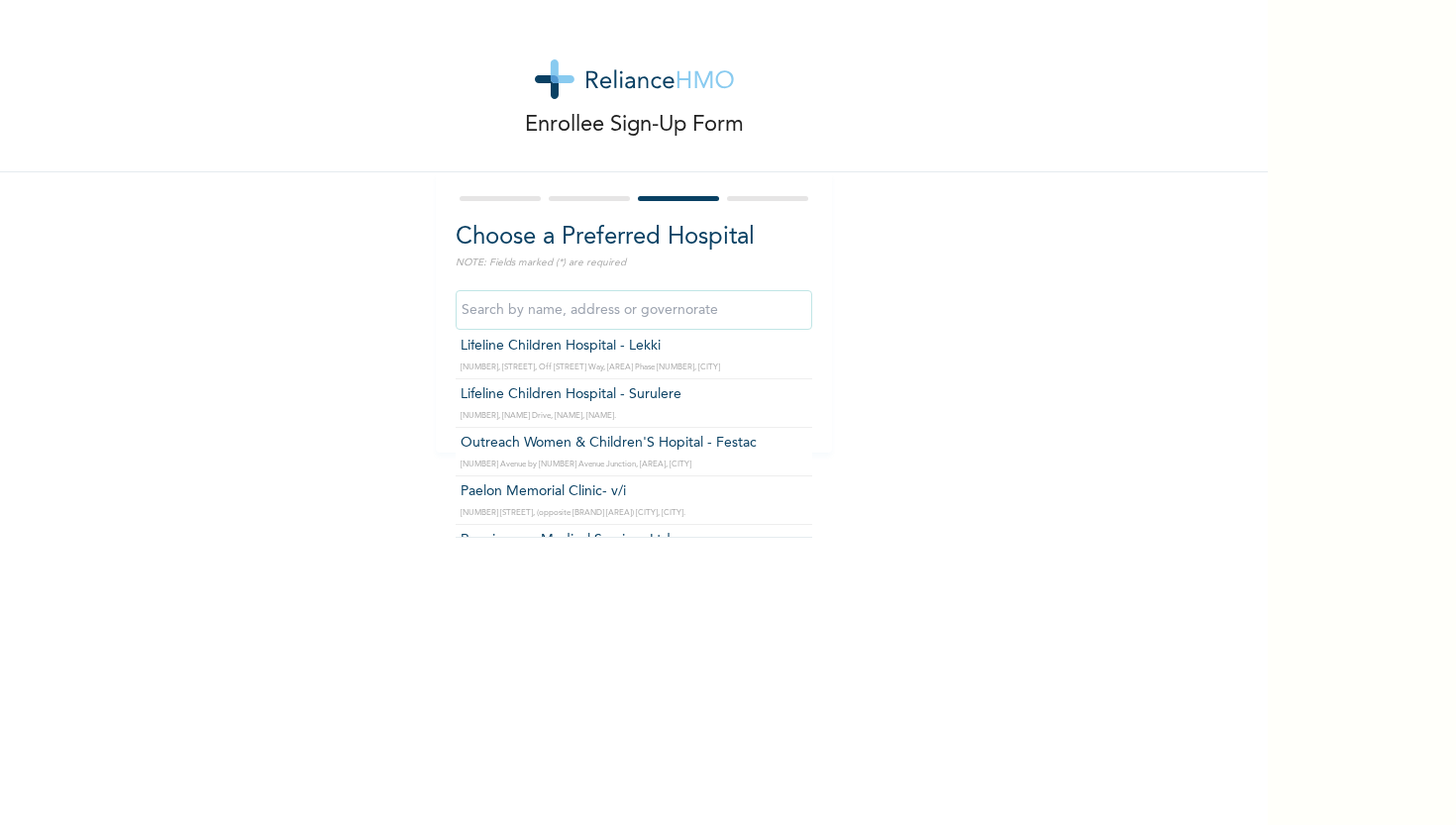 click on "Enrollee Sign-Up Form Choose a Preferred Hospital NOTE: Fields marked (*) are required [BRAND] Hospital- [CITY] [NUMBER]B [STREET] Rd, [CITY], [CITY] [POSTAL_CODE], [CITY] [BRAND] Eye Clinic - [CITY] [NUMBER] [STREET] Road, S.W. [CITY] [BRAND] Specialist Hospital [NUMBER]B, [STREET] Street, Off [STREET] street, Behind [BRAND] Bank, [CITY], [BRAND] Hospital [CITY] [CITY] Estate, [NUMBER]A/[NUMBER]B [STREET] [STREET] Way, [CITY] Island Extension [BRAND] Hospital [NUMBER], [STREET] Street, [CITY] London, [CITY]-[CITY] [BRAND] Partners Hospital [NUMBER]A, [STREET] [STREET] Street, [CITY]/[CITY], [CITY] [BRAND] Plus [NUMBER]-[NUMBER] [STREET] [STREET] Street, [CITY], [CITY] [BRAND] Medical Services [NUMBER], [STREET] [STREET] Street, Off [STREET] [STREET], [CITY]. [BRAND] Clinic - [CITY] [NUMBER], [CITY] Road, [CITY] bus stop, beside the BRT bridge at [CITY] [CITY] [BRAND] Clinic - Mile [NUMBER] [NUMBER], [STREET] Street, Mile [NUMBER], [CITY]. [BRAND] Specialist Hospital Km [NUMBER], [CITY]-[CITY] Expressway, [CITY], [CITY] [BRAND] Specialist Hospital [NUMBER], [STREET] Road, [CITY] Village, [CITY]-[CITY] Exp. Way, [CITY] [BRAND] Hospital abcdef g" at bounding box center [634, 226] 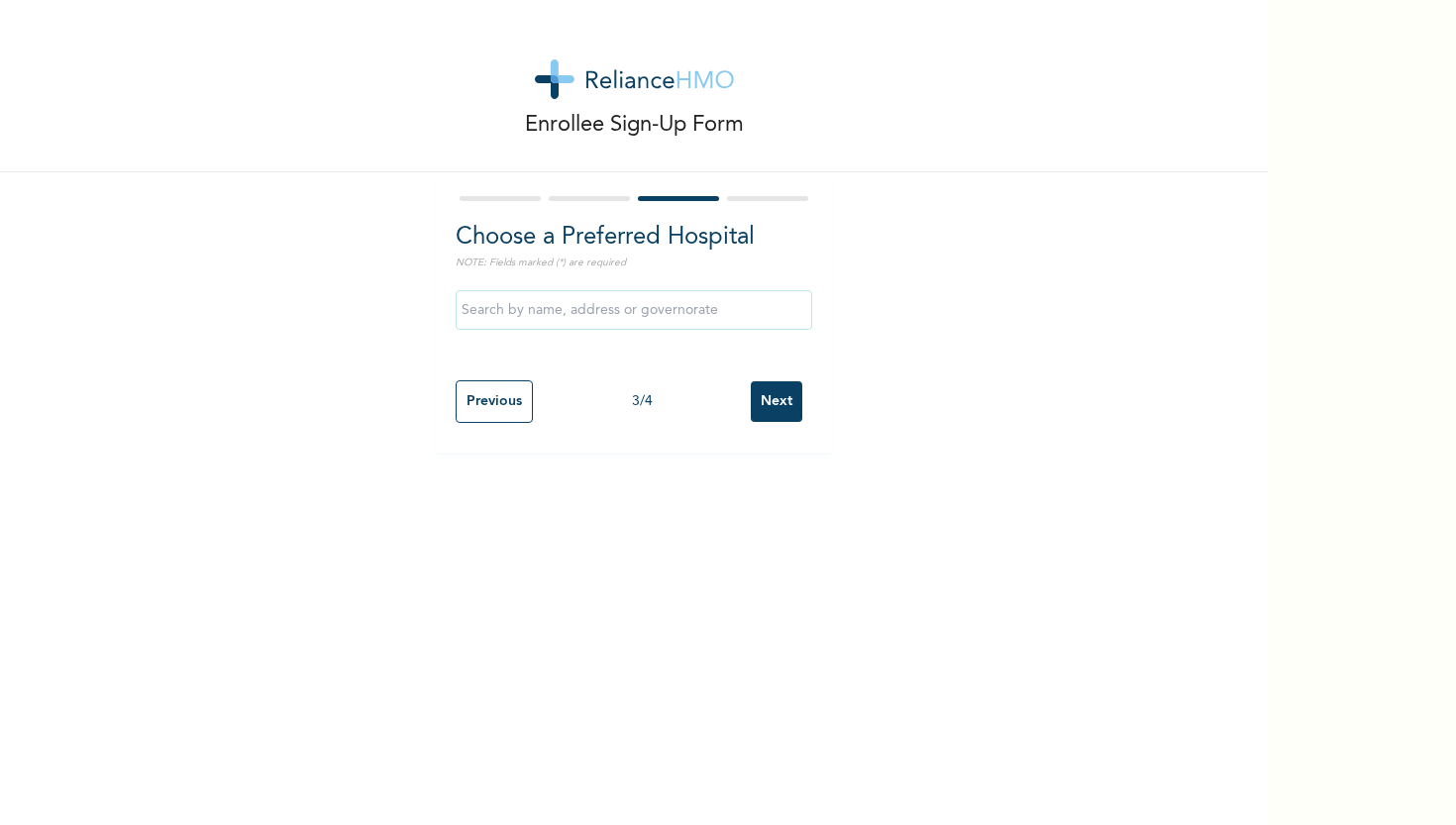 click on "Next" at bounding box center (777, 401) 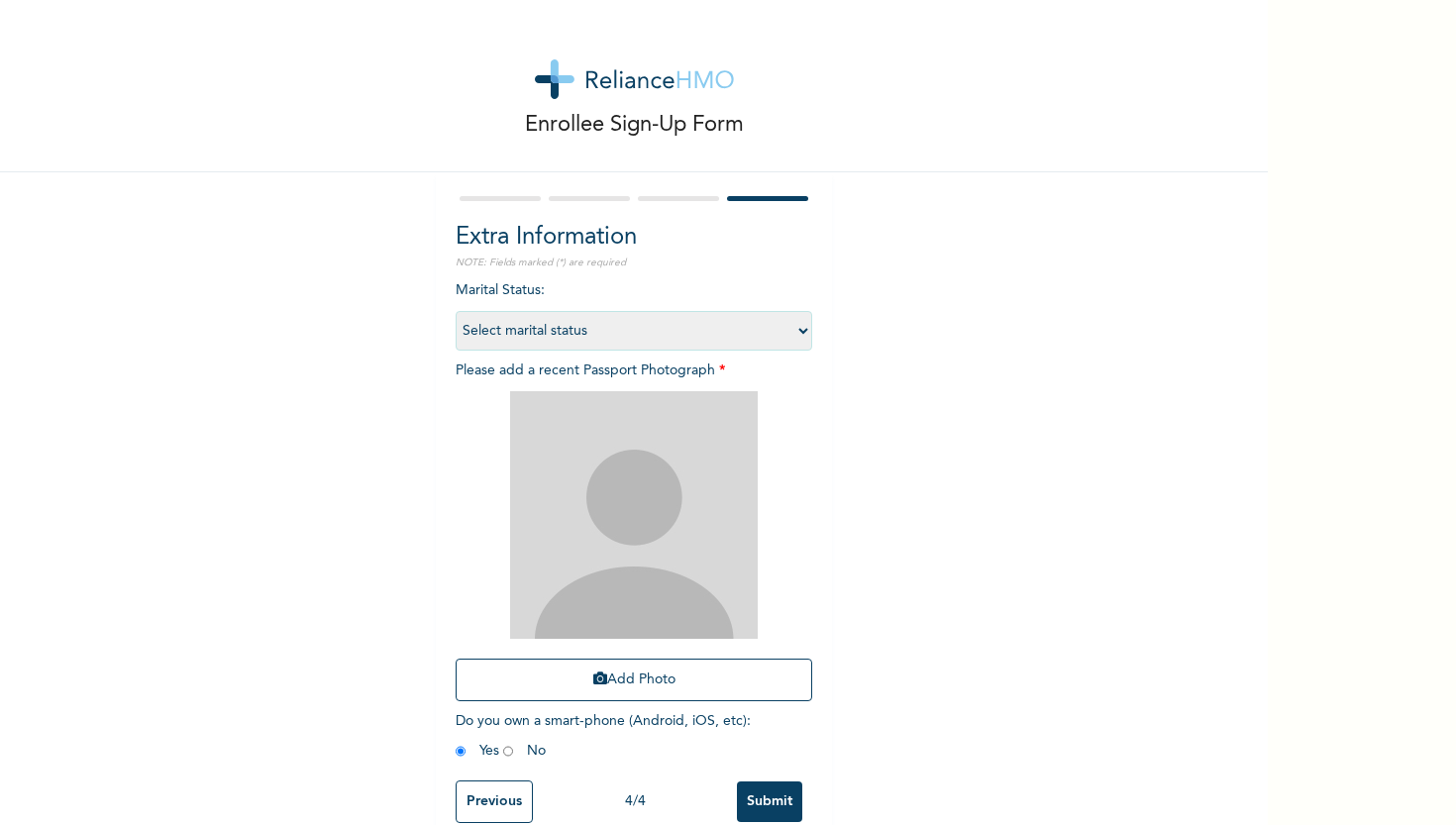 select on "1" 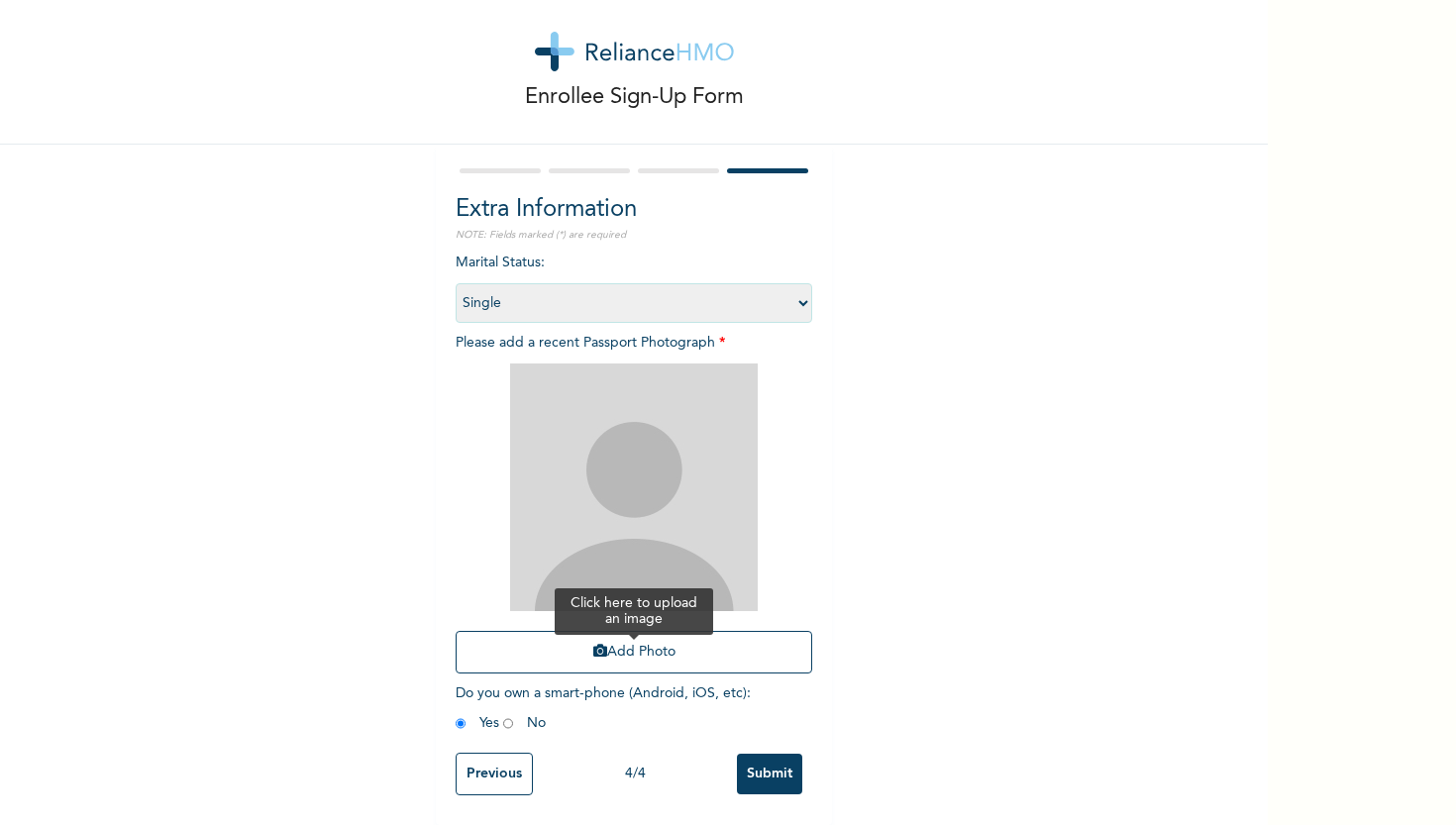 scroll, scrollTop: 30, scrollLeft: 0, axis: vertical 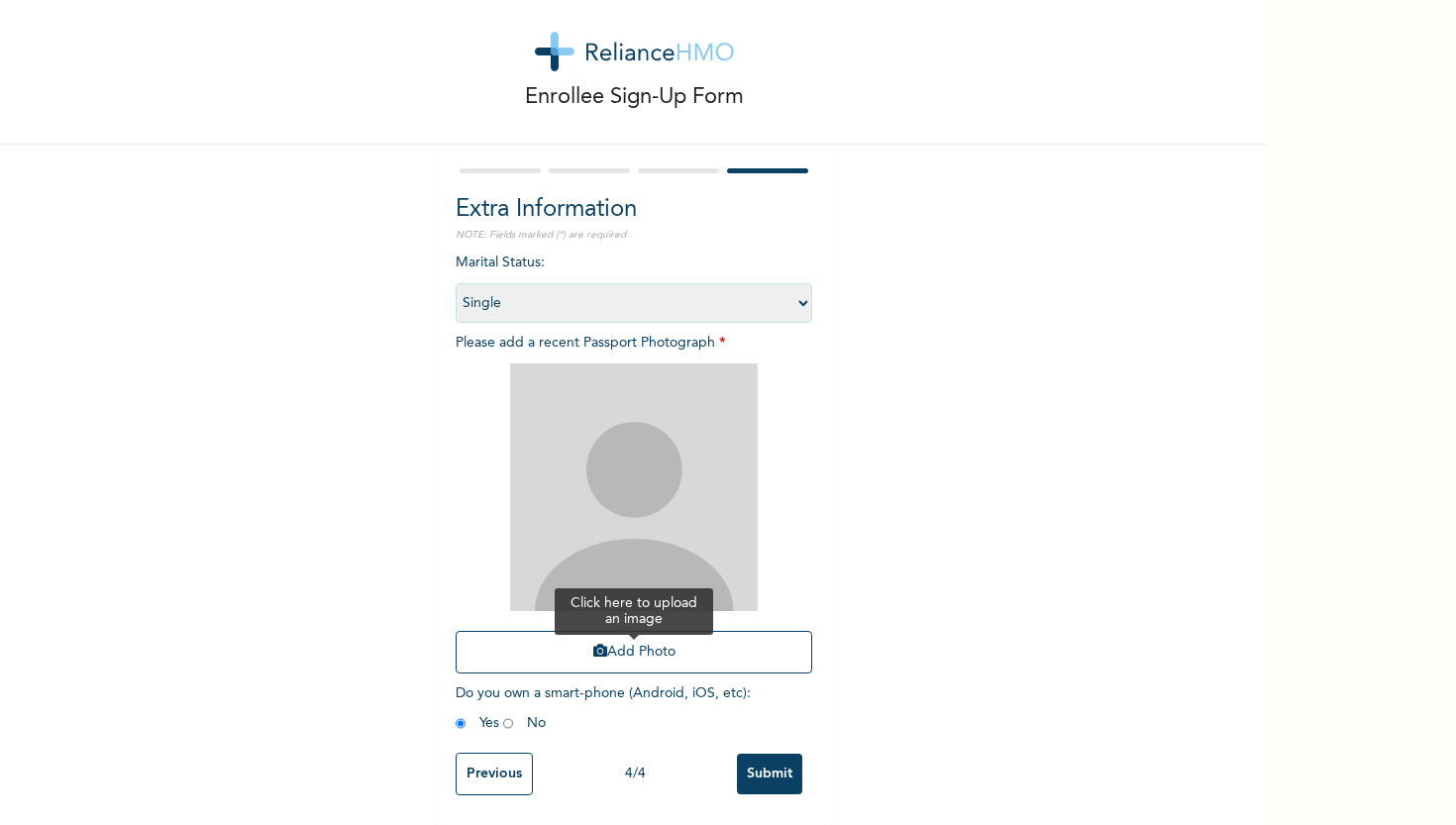 click on "Add Photo" at bounding box center (634, 652) 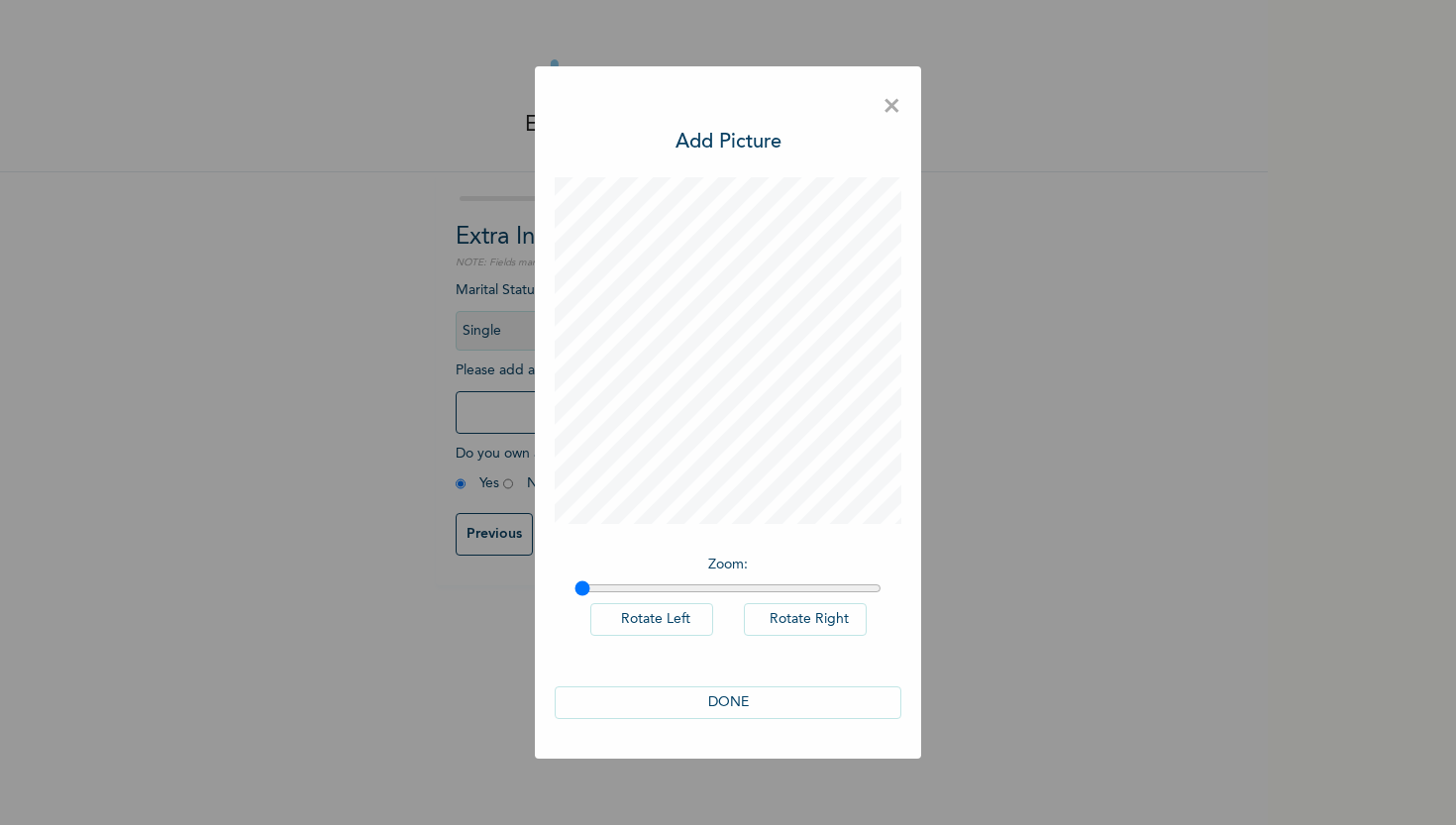 scroll, scrollTop: 0, scrollLeft: 0, axis: both 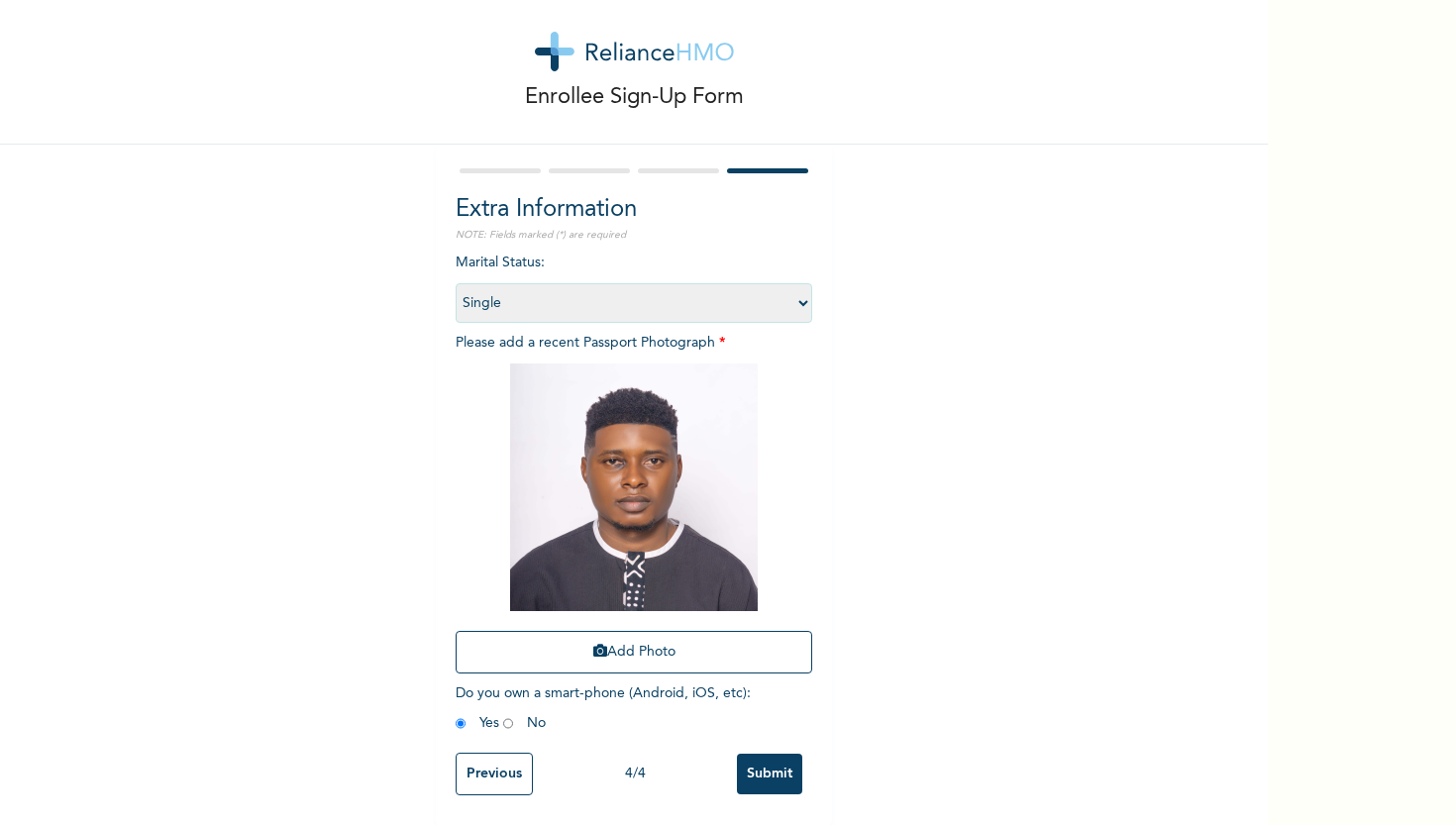 click on "Submit" at bounding box center (770, 773) 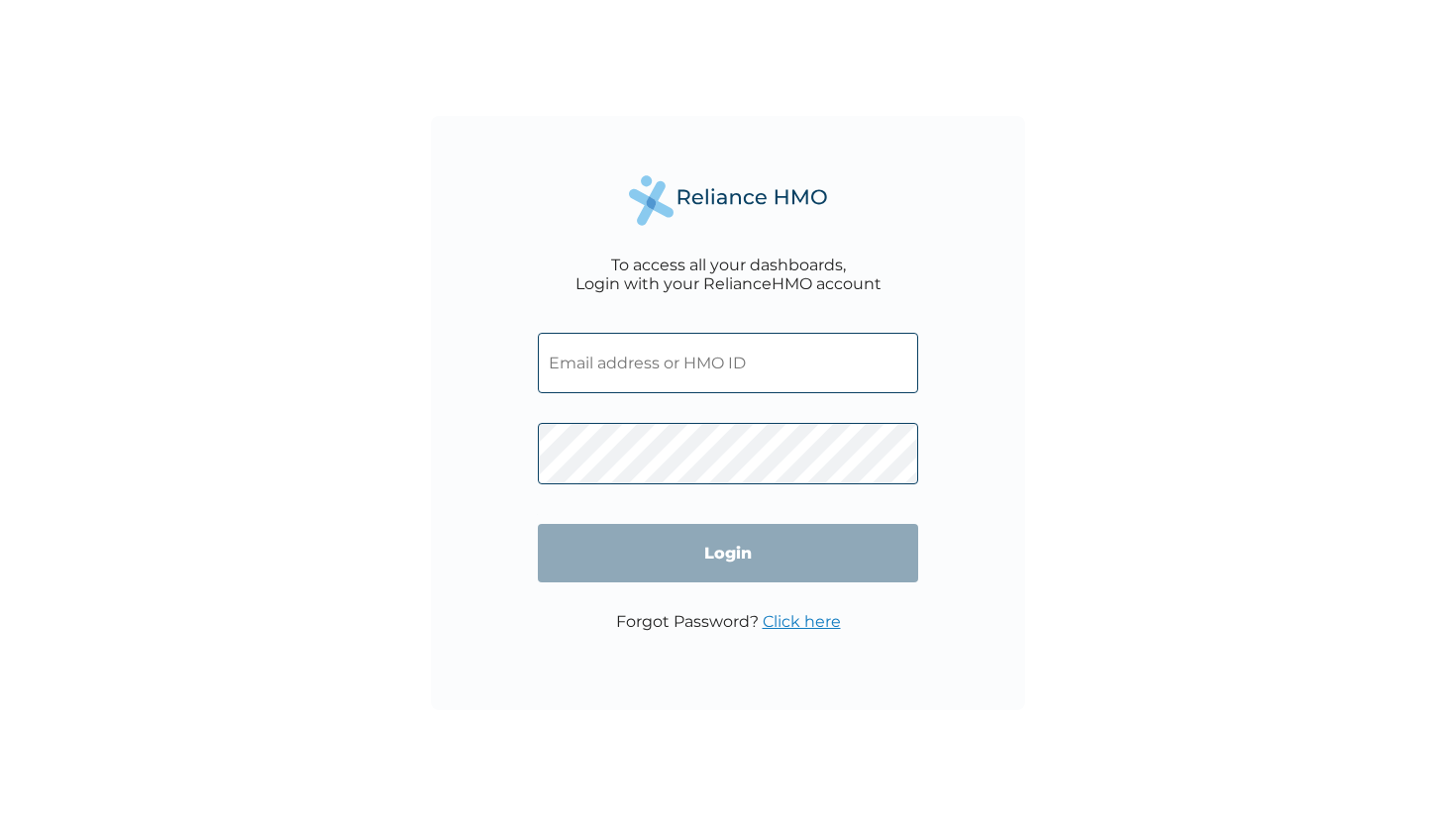 scroll, scrollTop: 0, scrollLeft: 0, axis: both 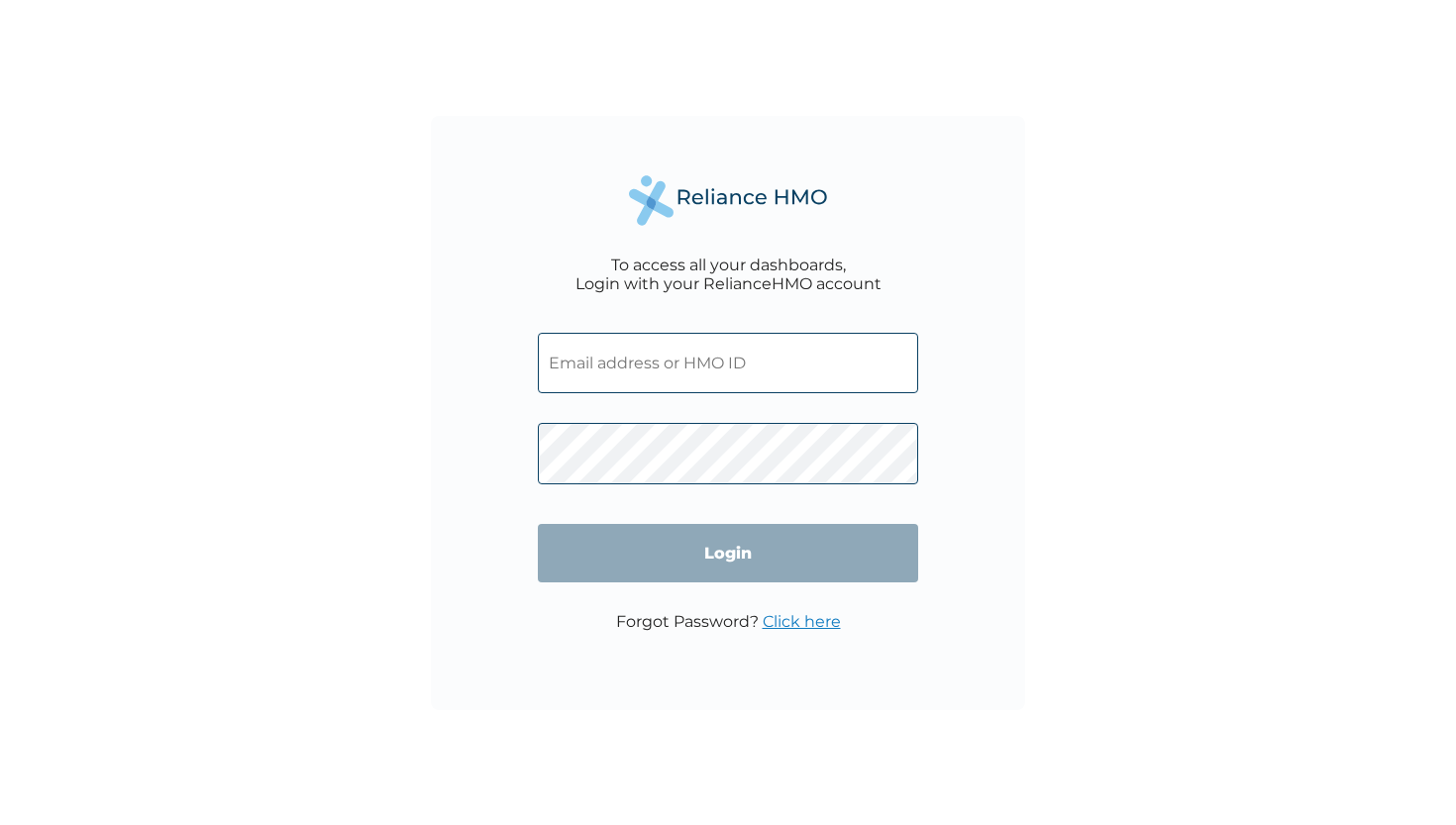 paste on "OPN/10048/A" 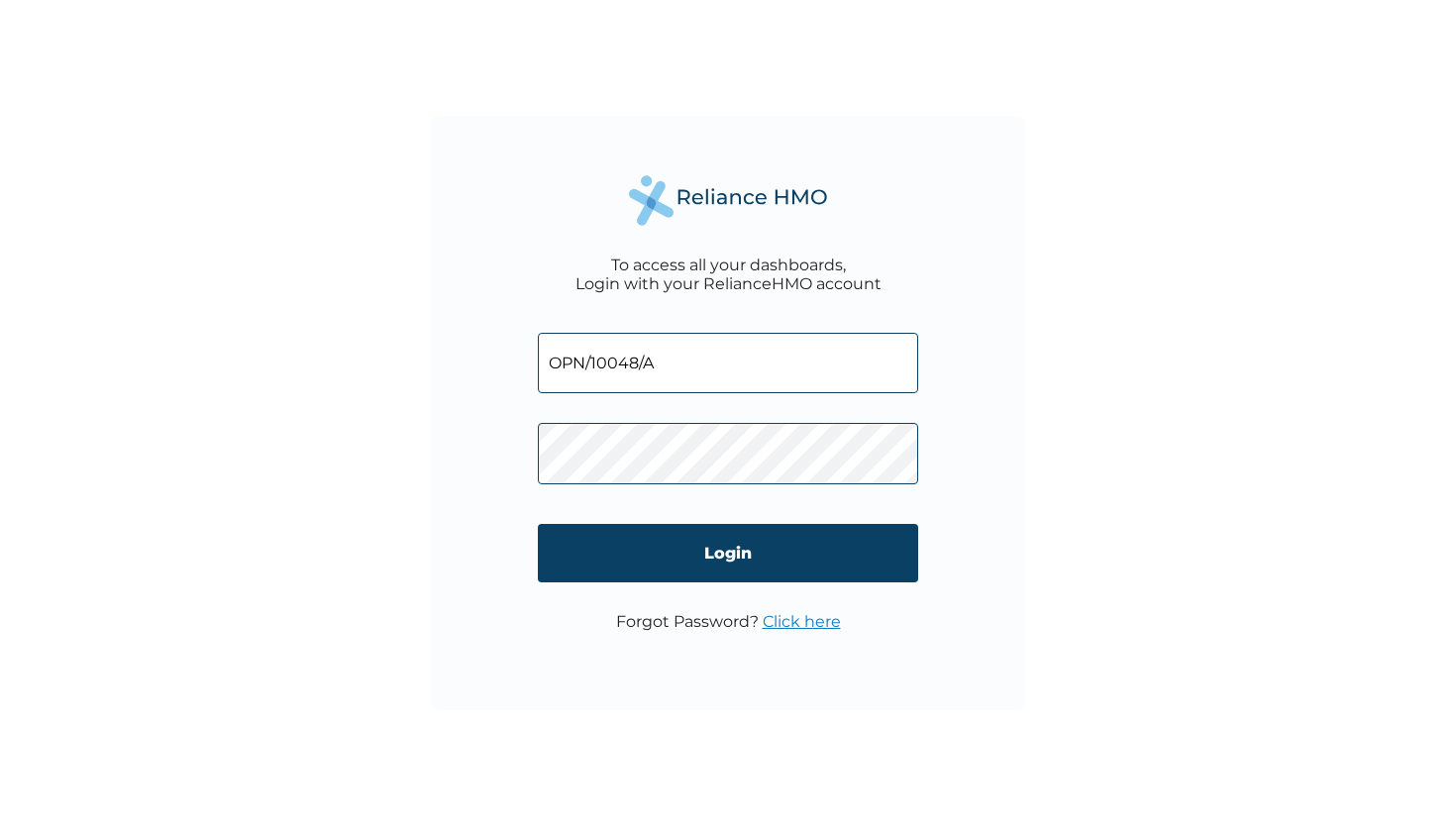 type on "OPN/10048/A" 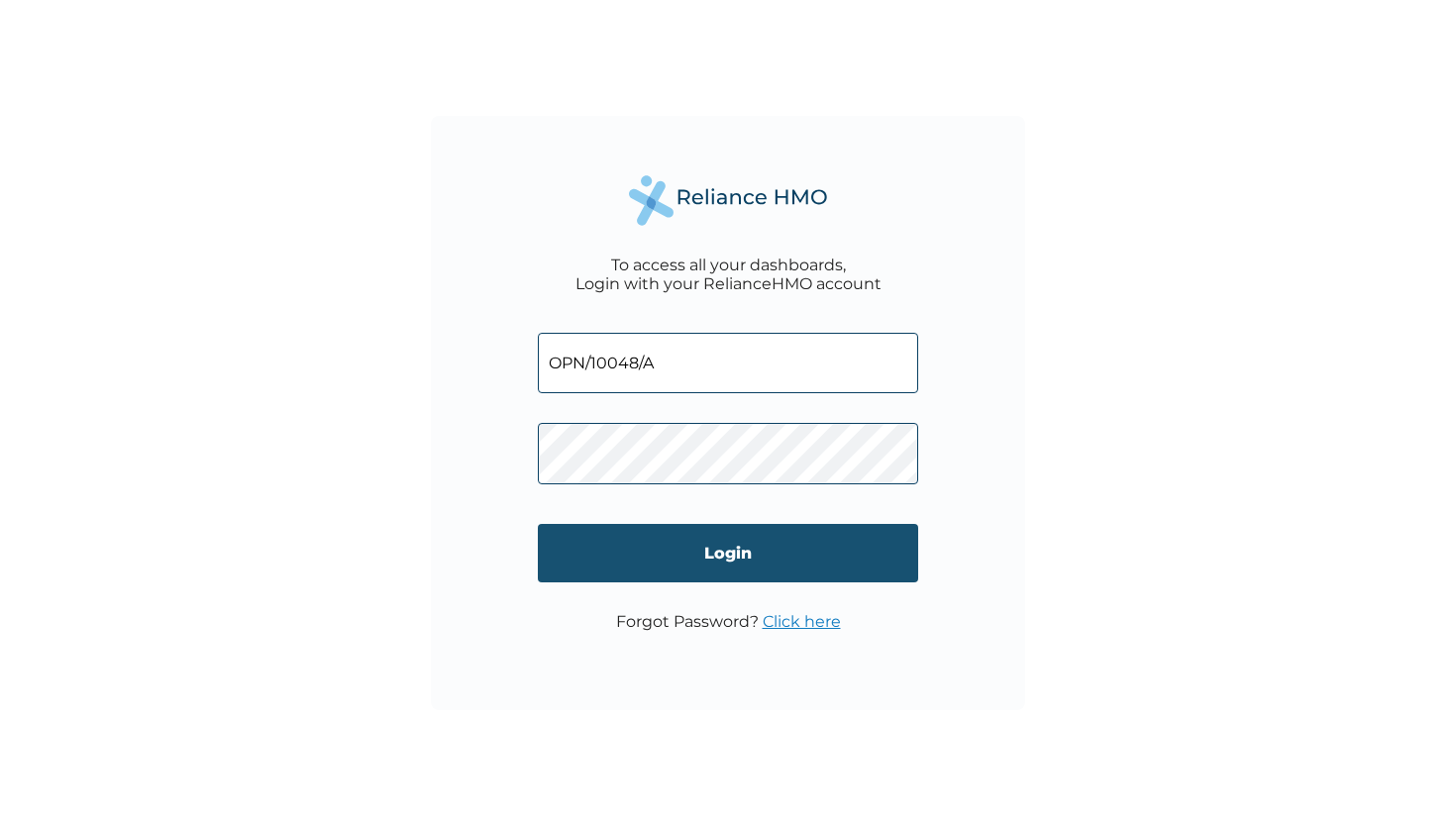click on "Login" at bounding box center (728, 553) 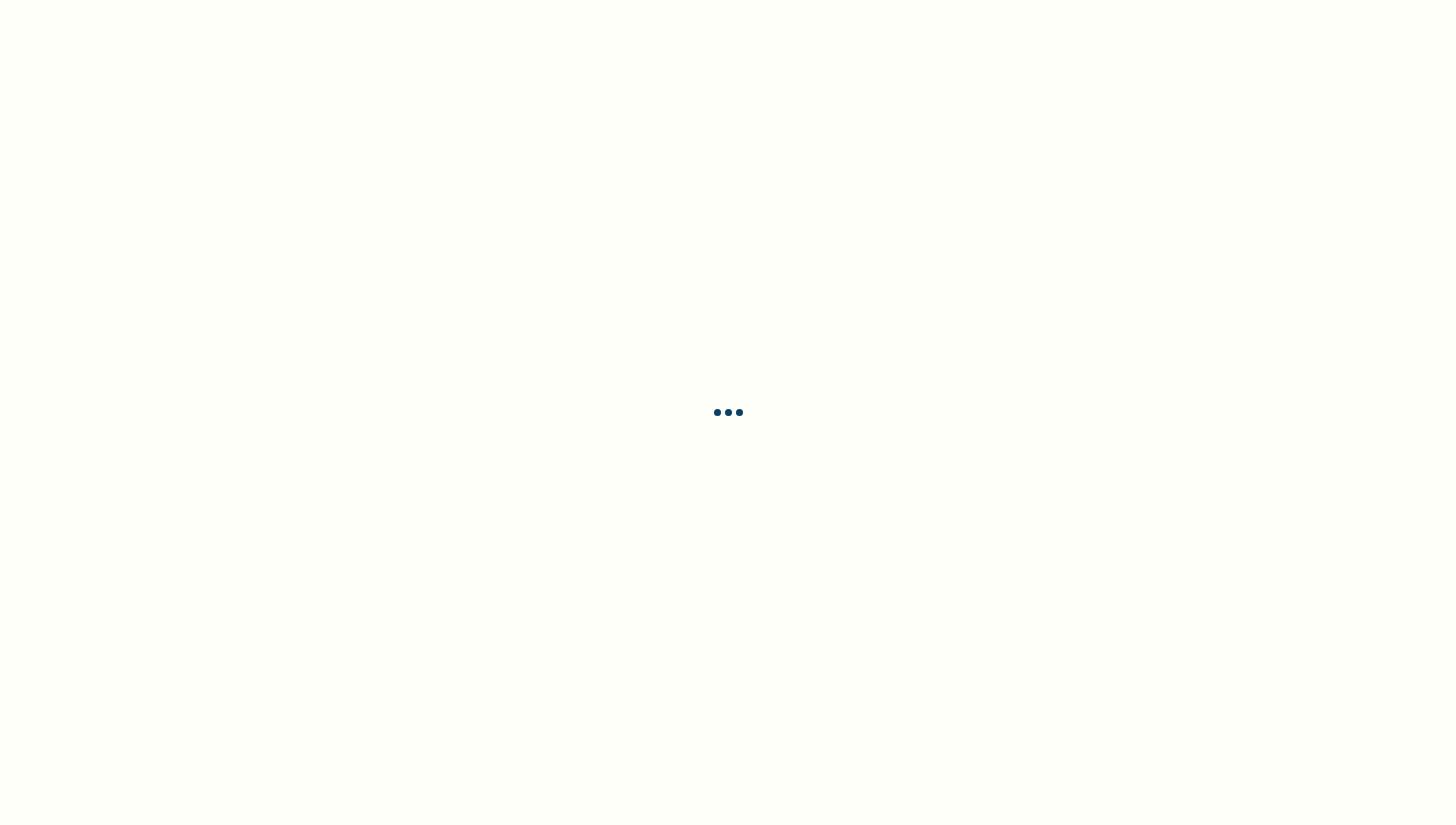 scroll, scrollTop: 0, scrollLeft: 0, axis: both 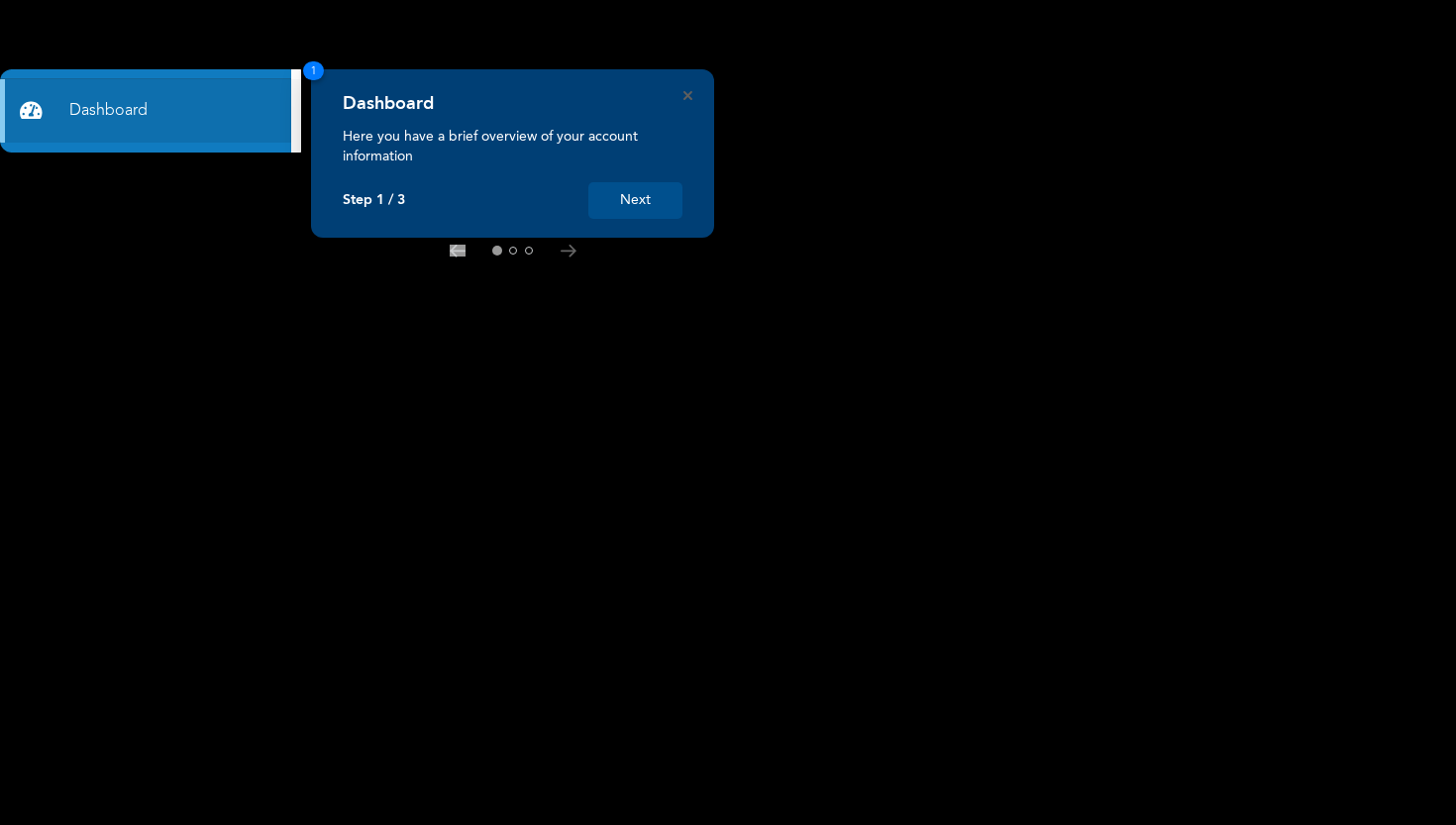 click on "Next" at bounding box center [635, 200] 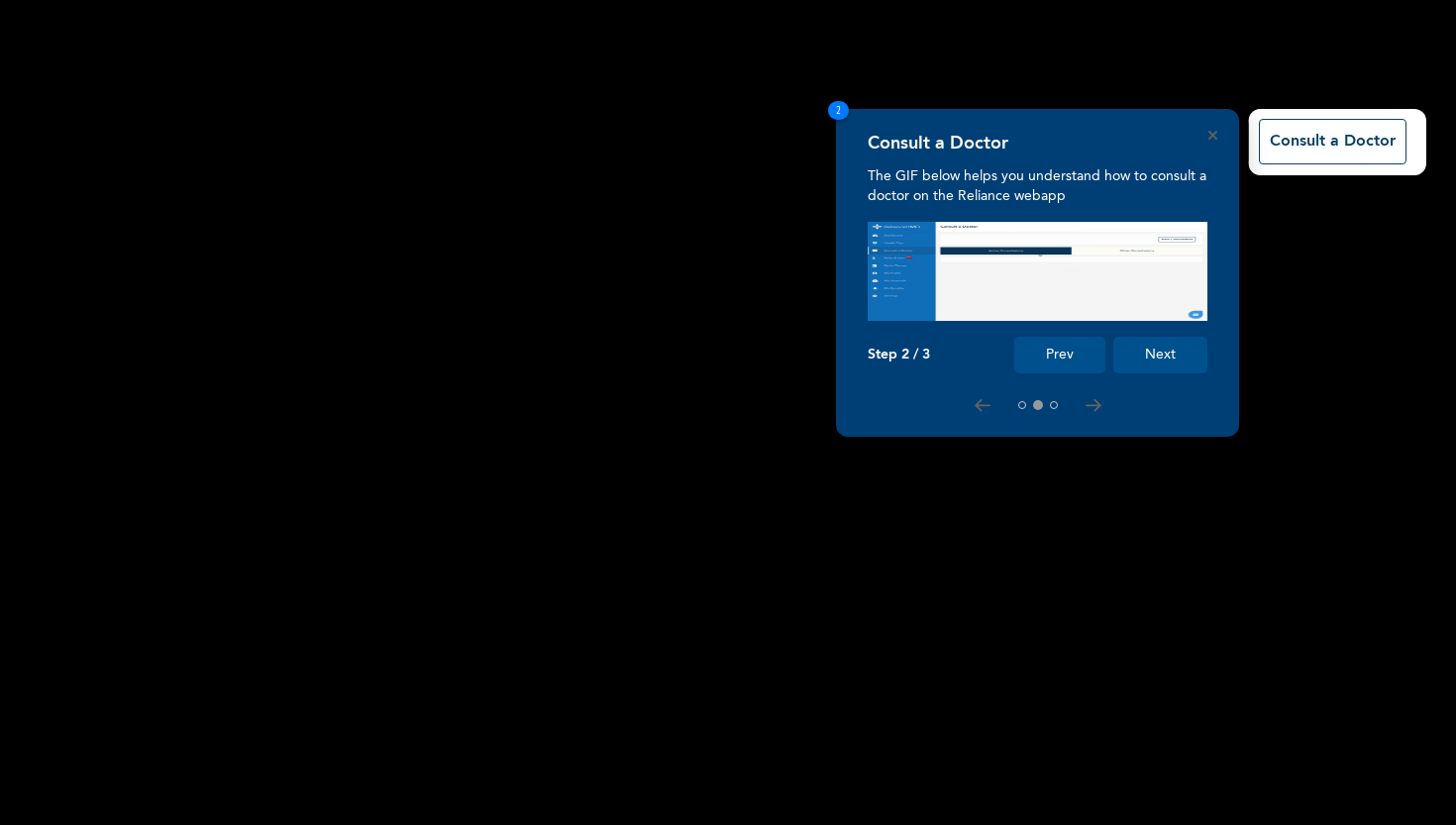 click on "Next" at bounding box center [1160, 355] 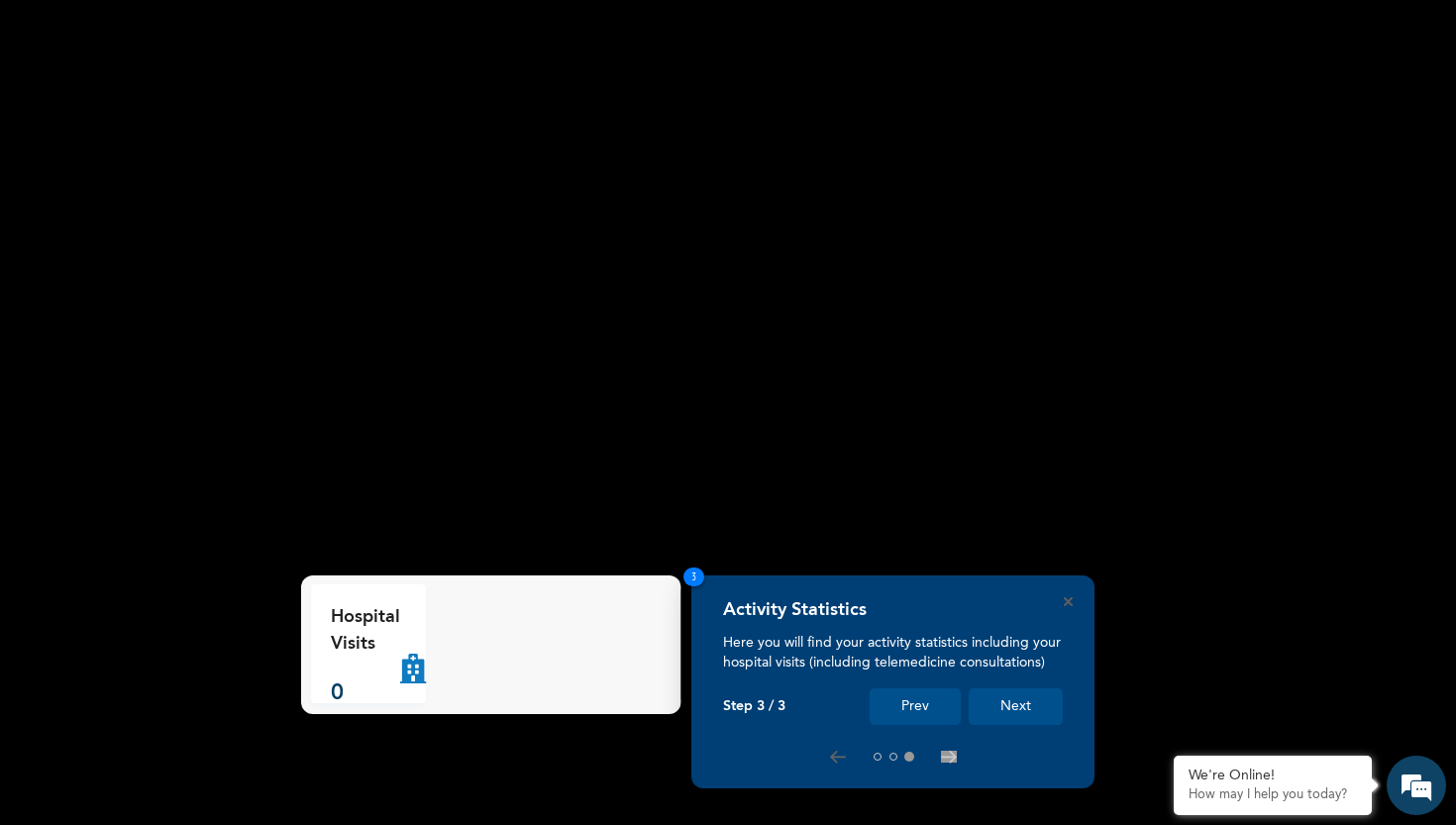 click on "Next" at bounding box center [1015, 706] 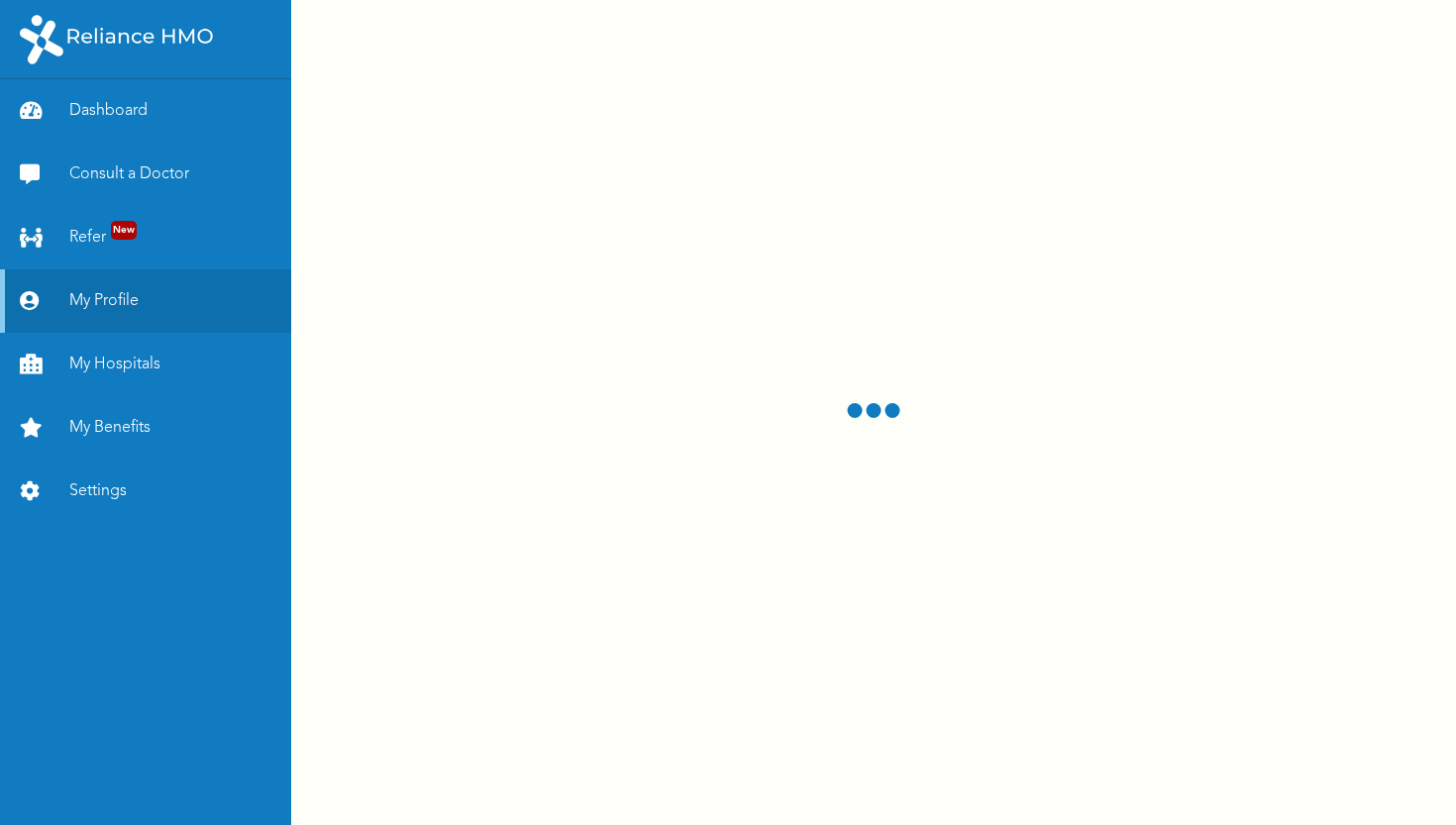 scroll, scrollTop: 0, scrollLeft: 0, axis: both 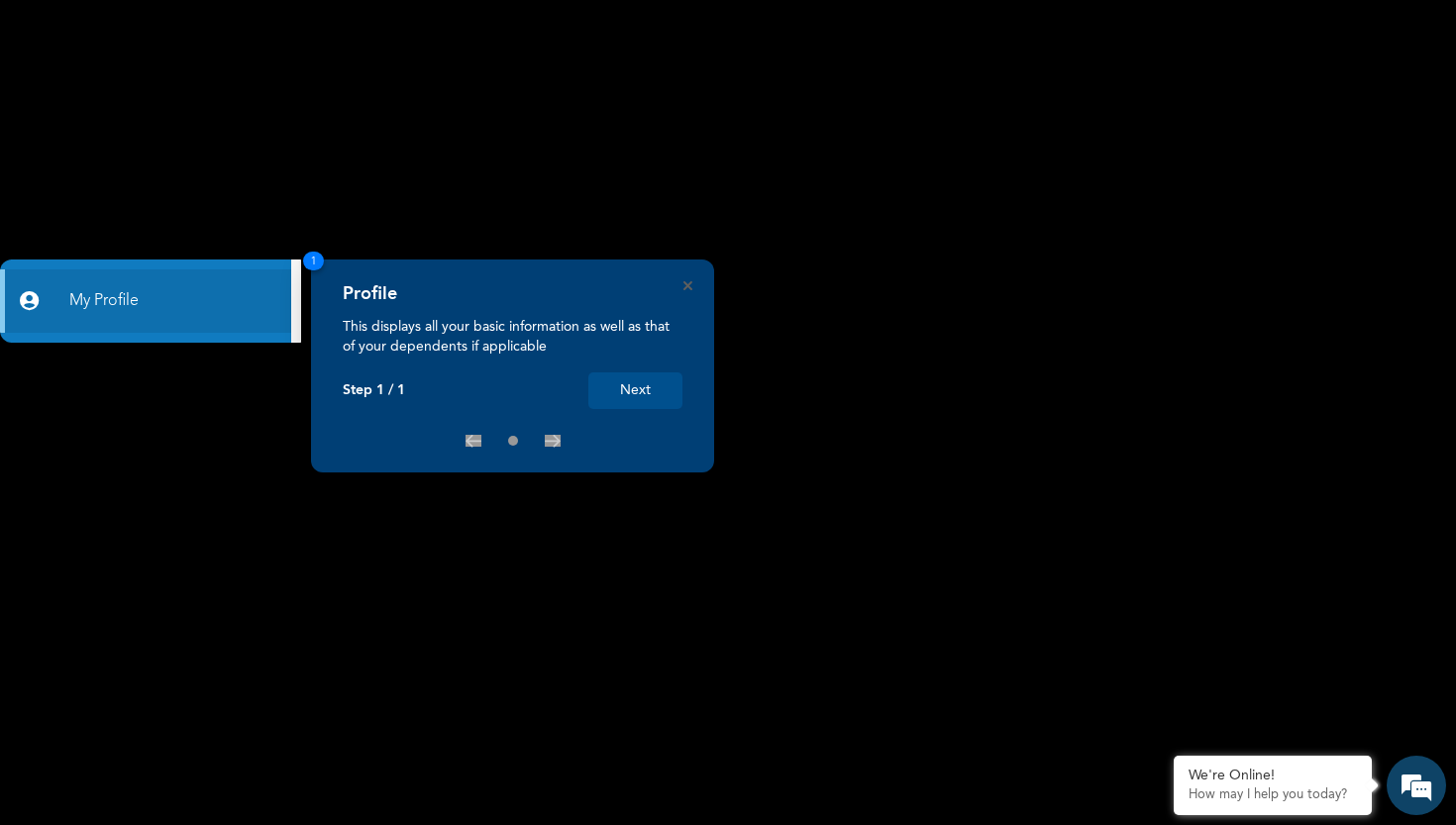 click on "Next" at bounding box center (635, 390) 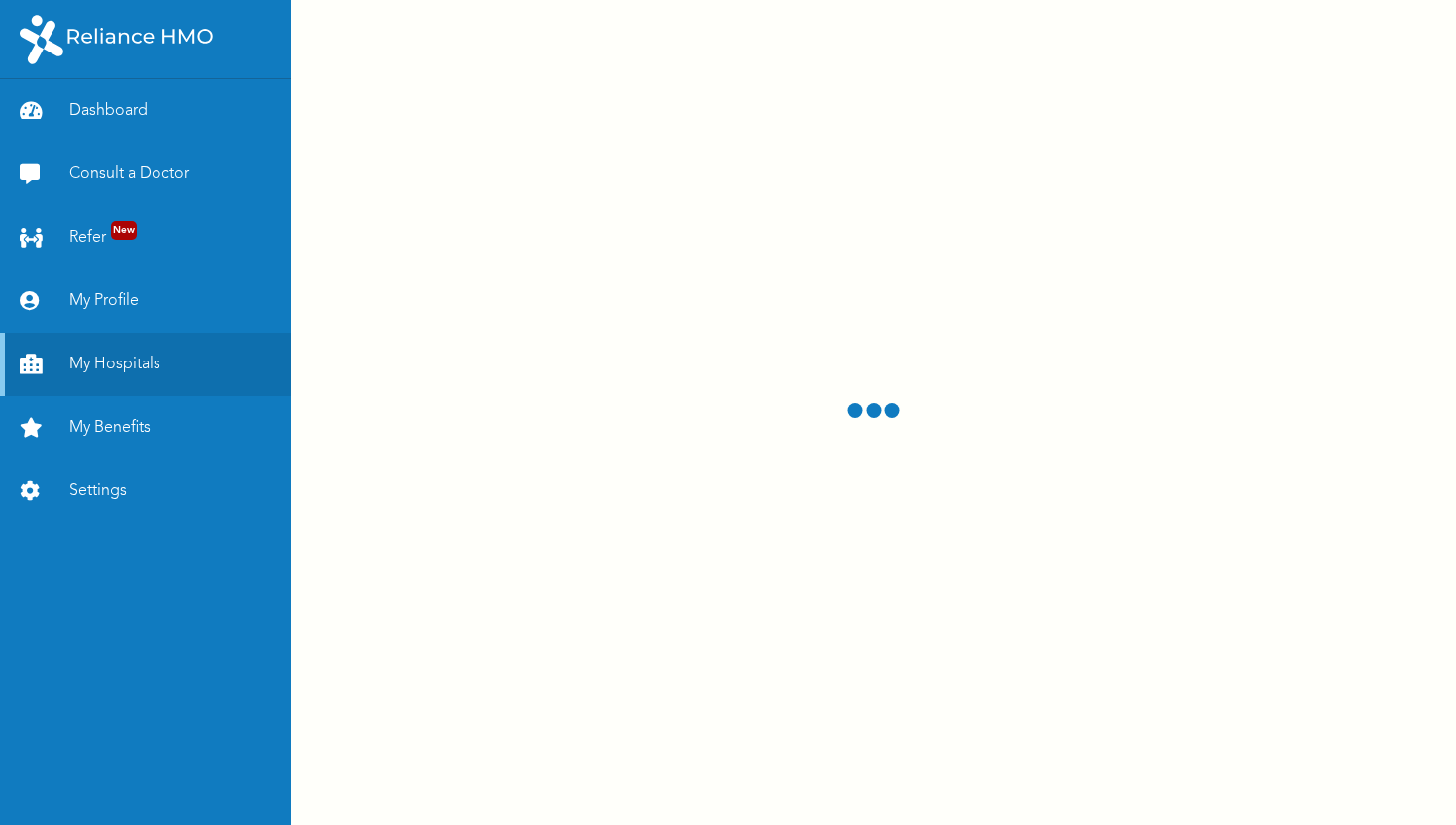 scroll, scrollTop: 0, scrollLeft: 0, axis: both 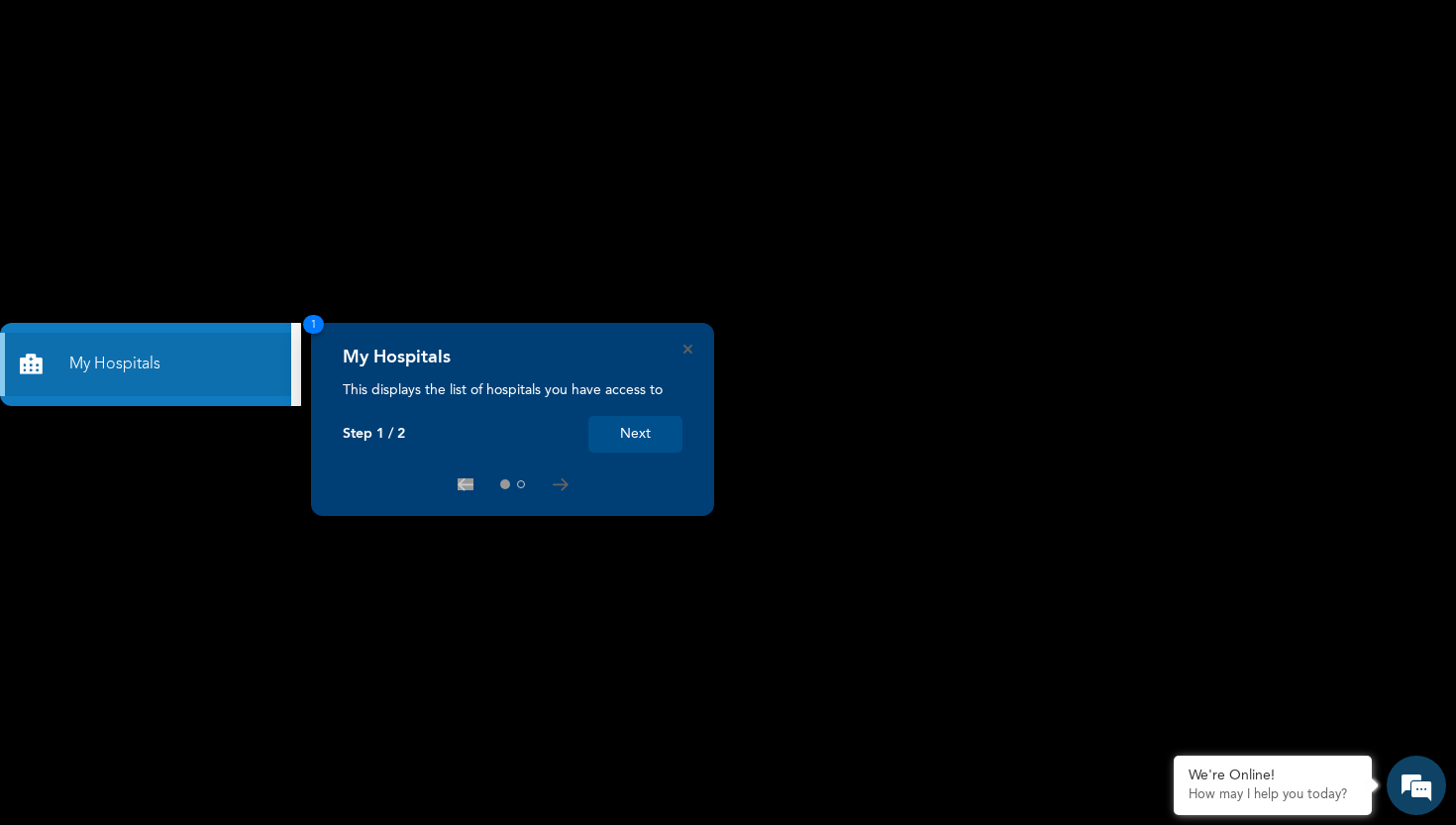click on "Next" at bounding box center [635, 434] 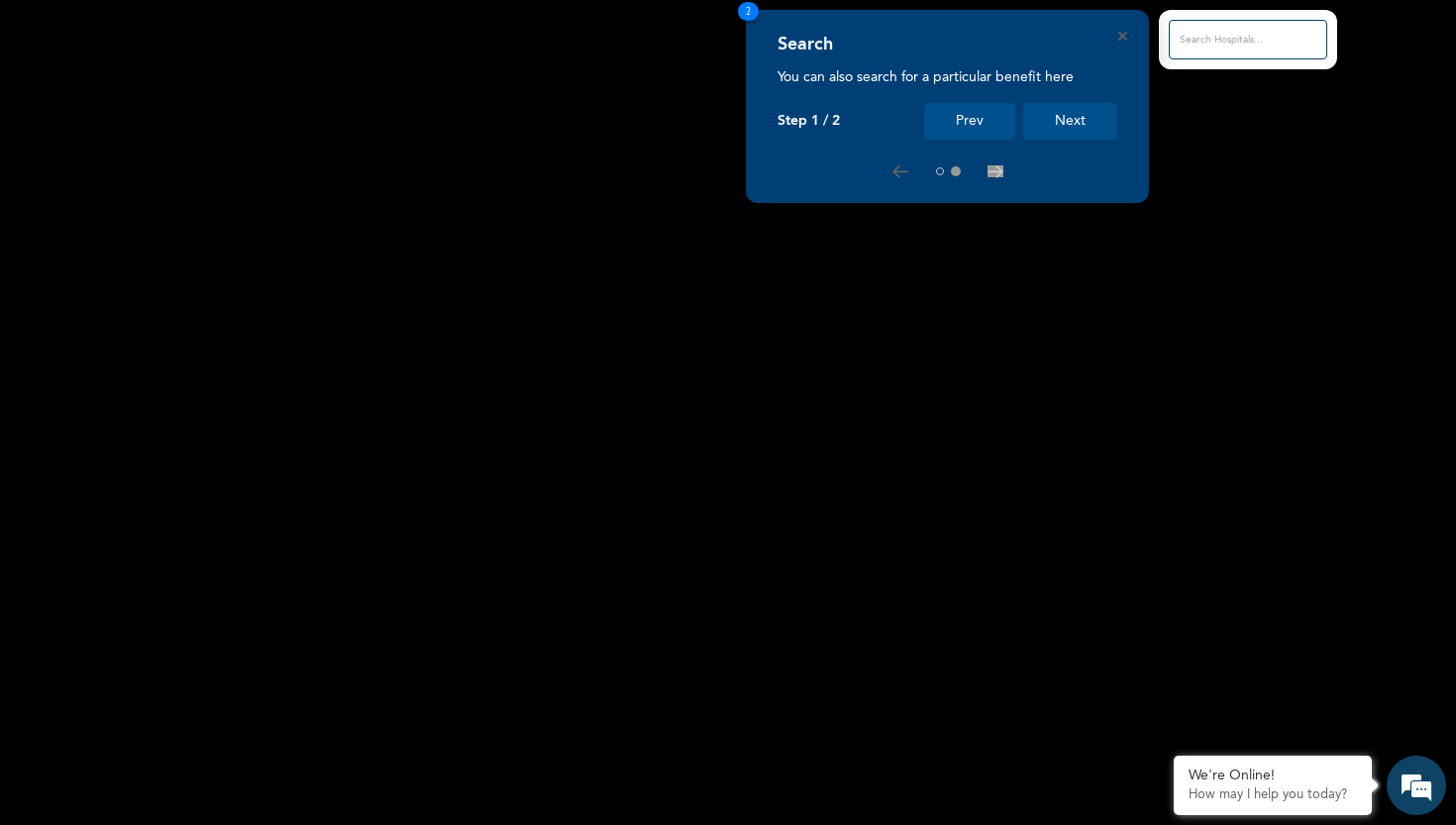 click on "Next" at bounding box center (1070, 121) 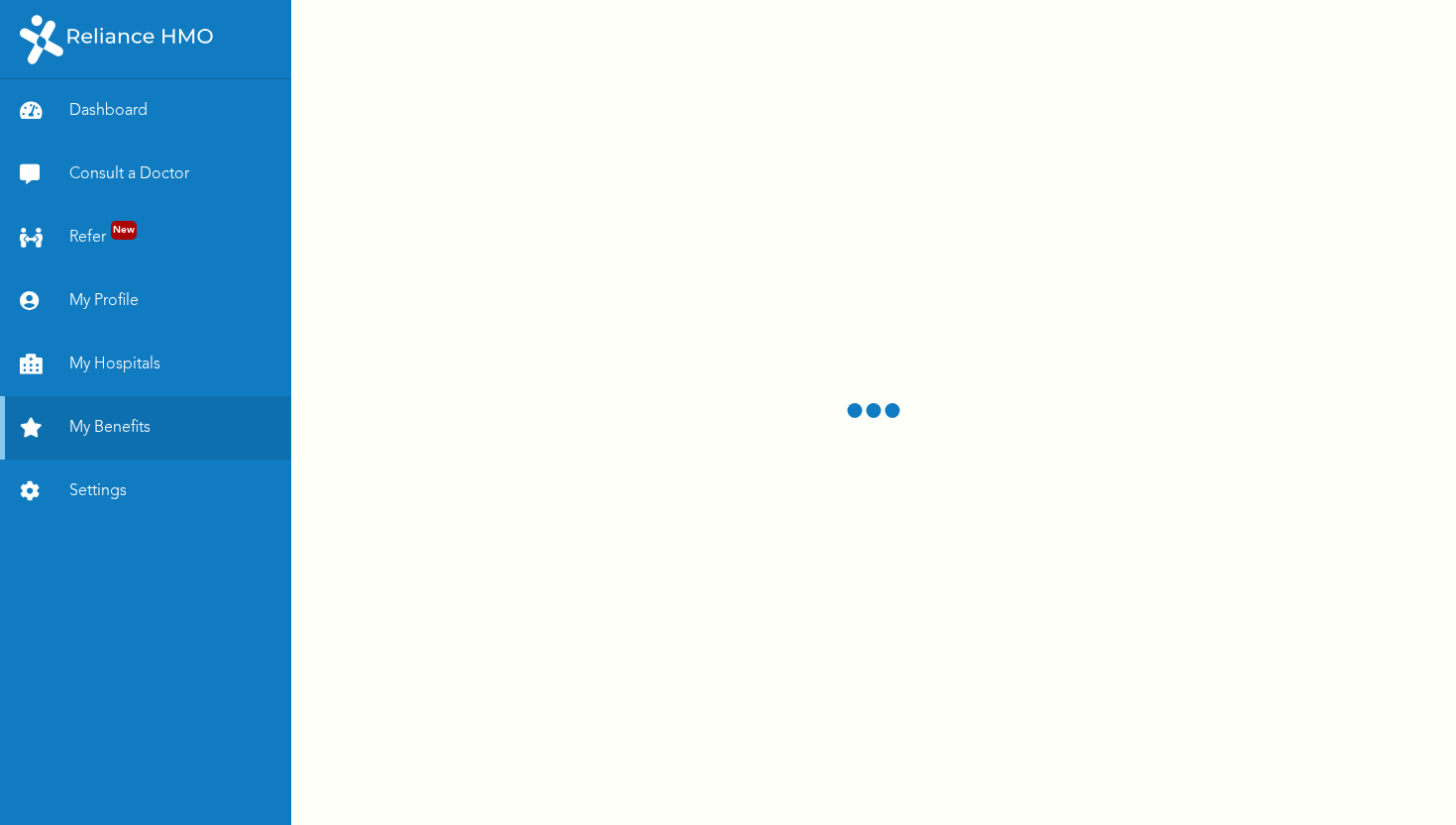 scroll, scrollTop: 0, scrollLeft: 0, axis: both 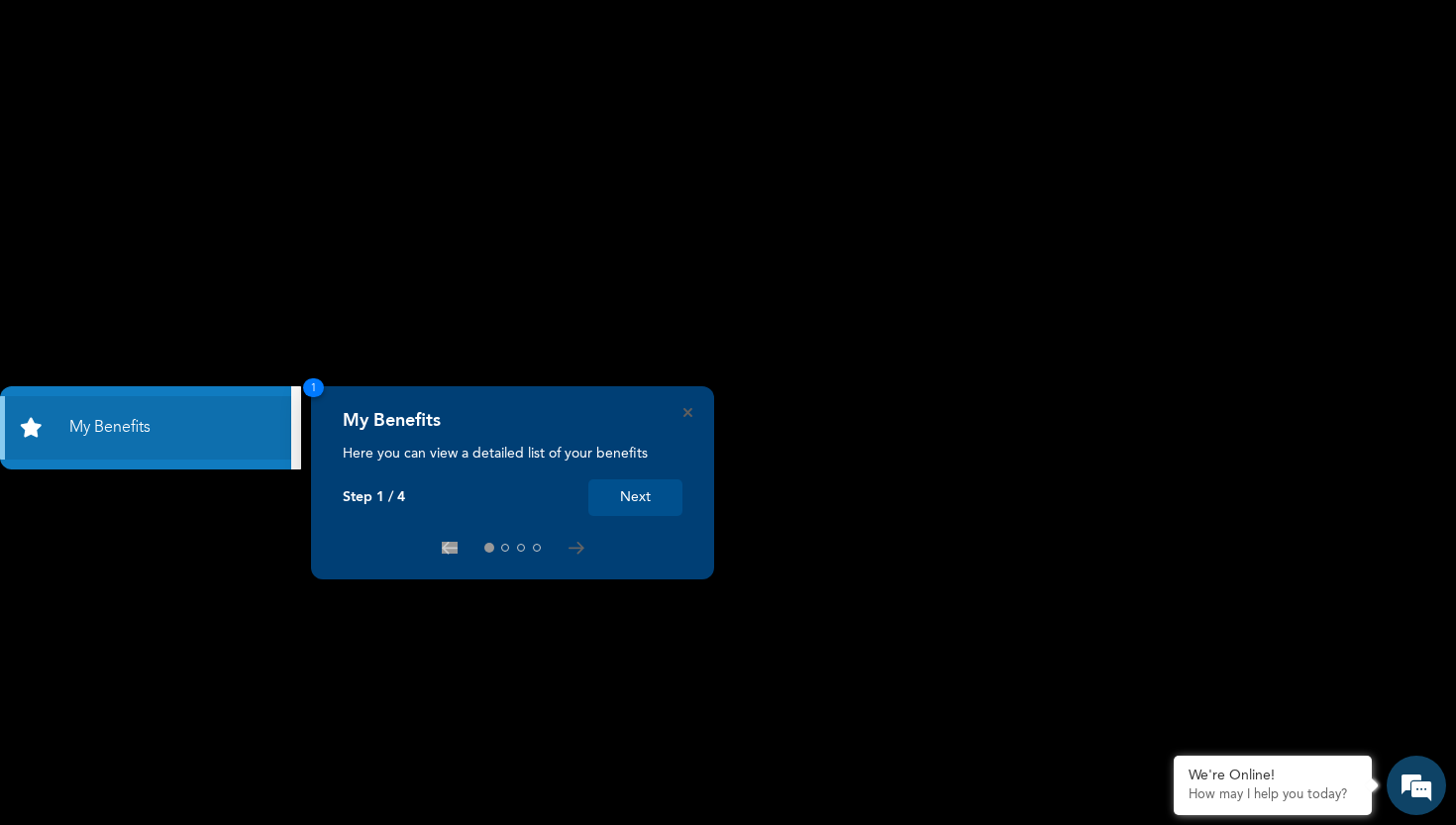 click on "Next" at bounding box center [635, 497] 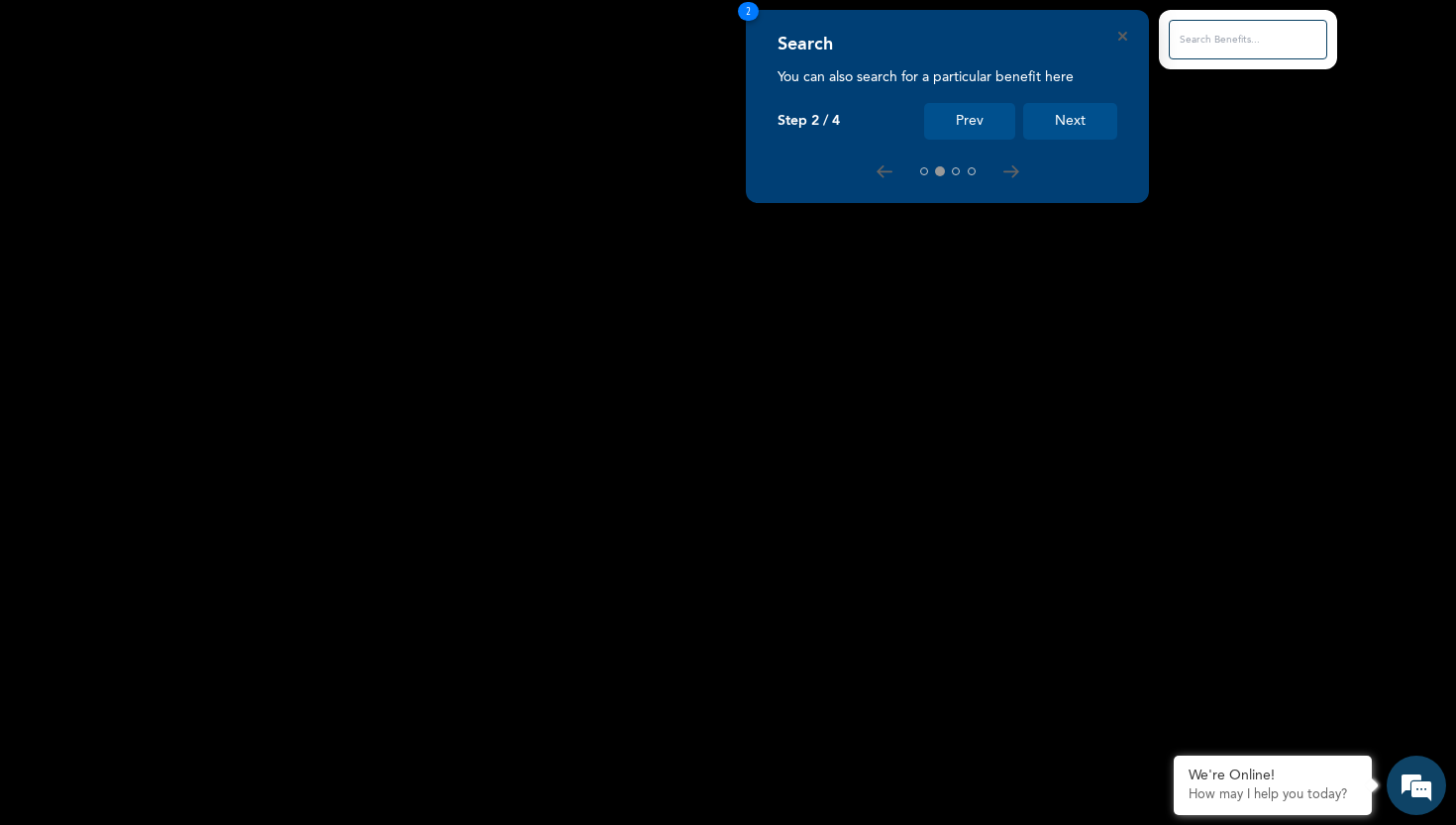 click on "Next" at bounding box center [1070, 121] 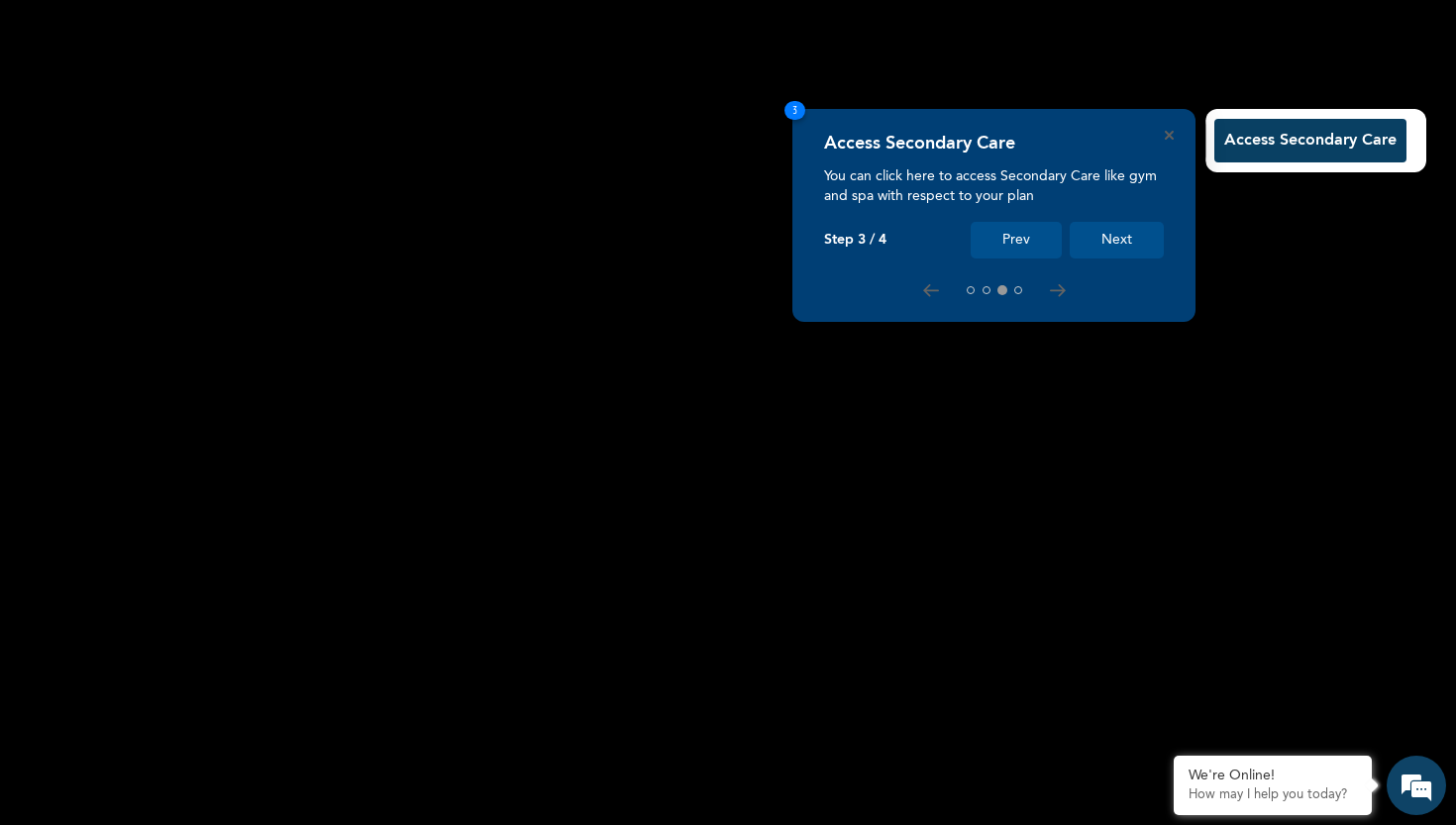 click on "Next" at bounding box center (1116, 240) 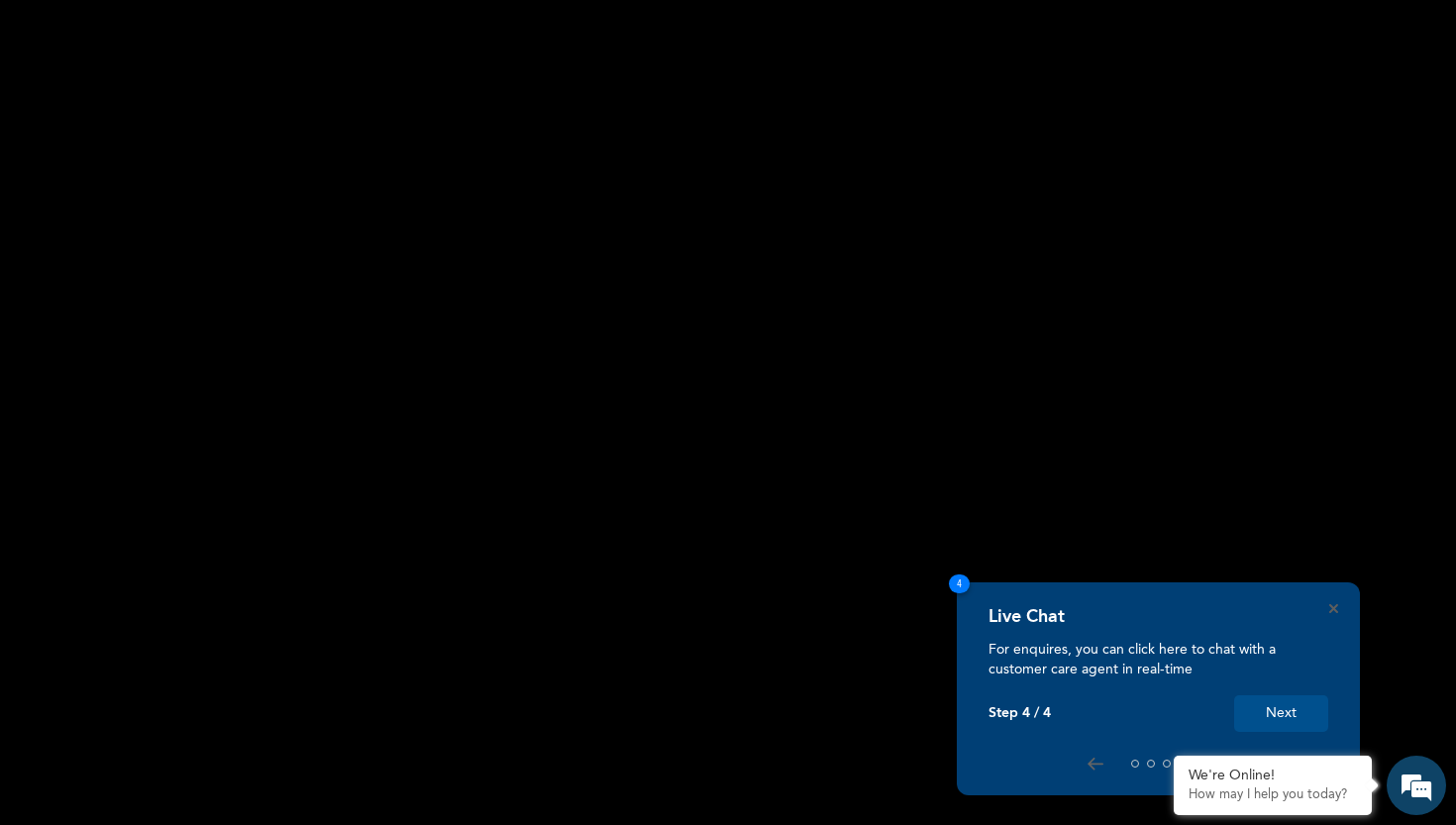 scroll, scrollTop: 0, scrollLeft: 0, axis: both 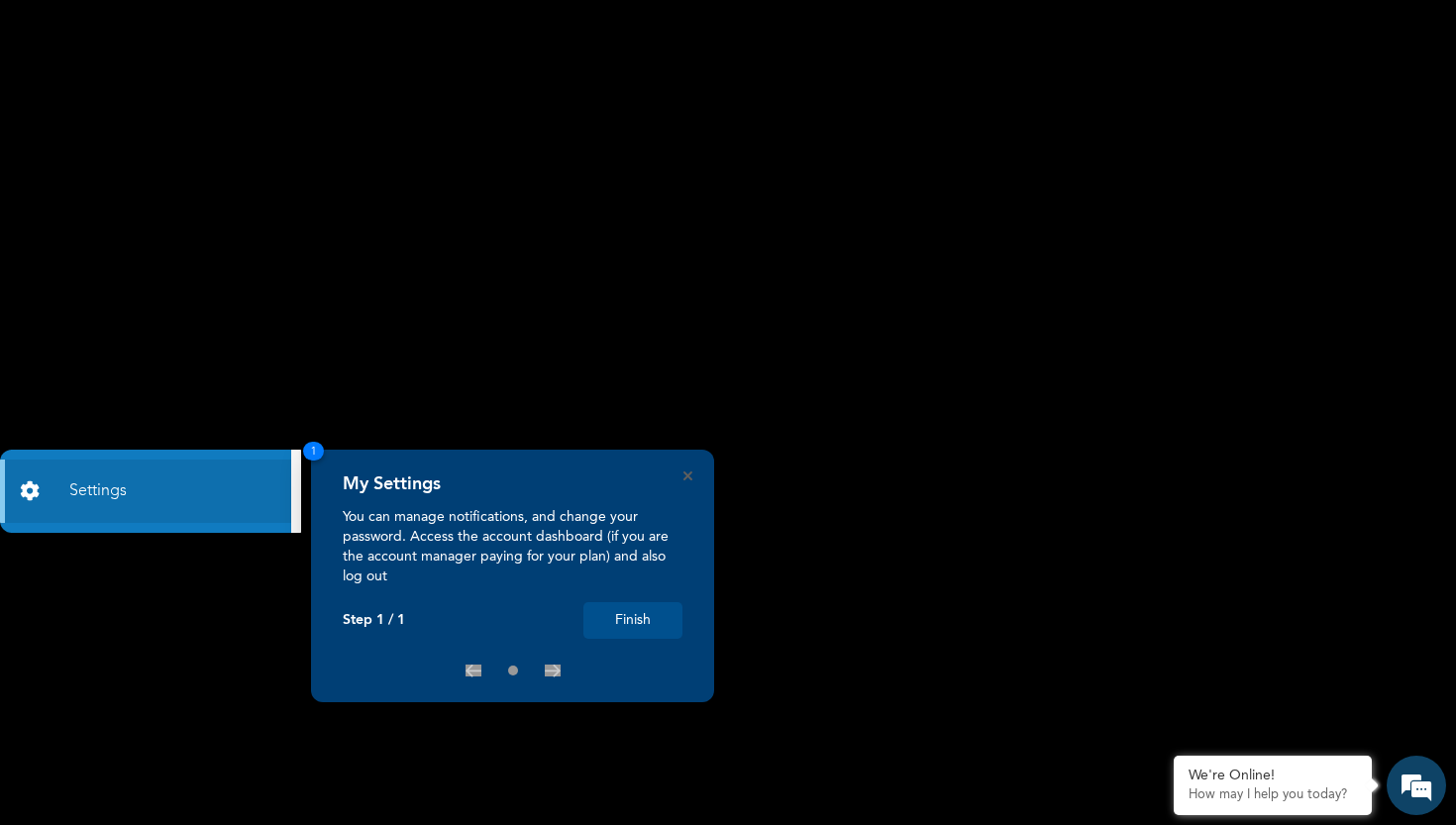click on "Finish" at bounding box center [633, 620] 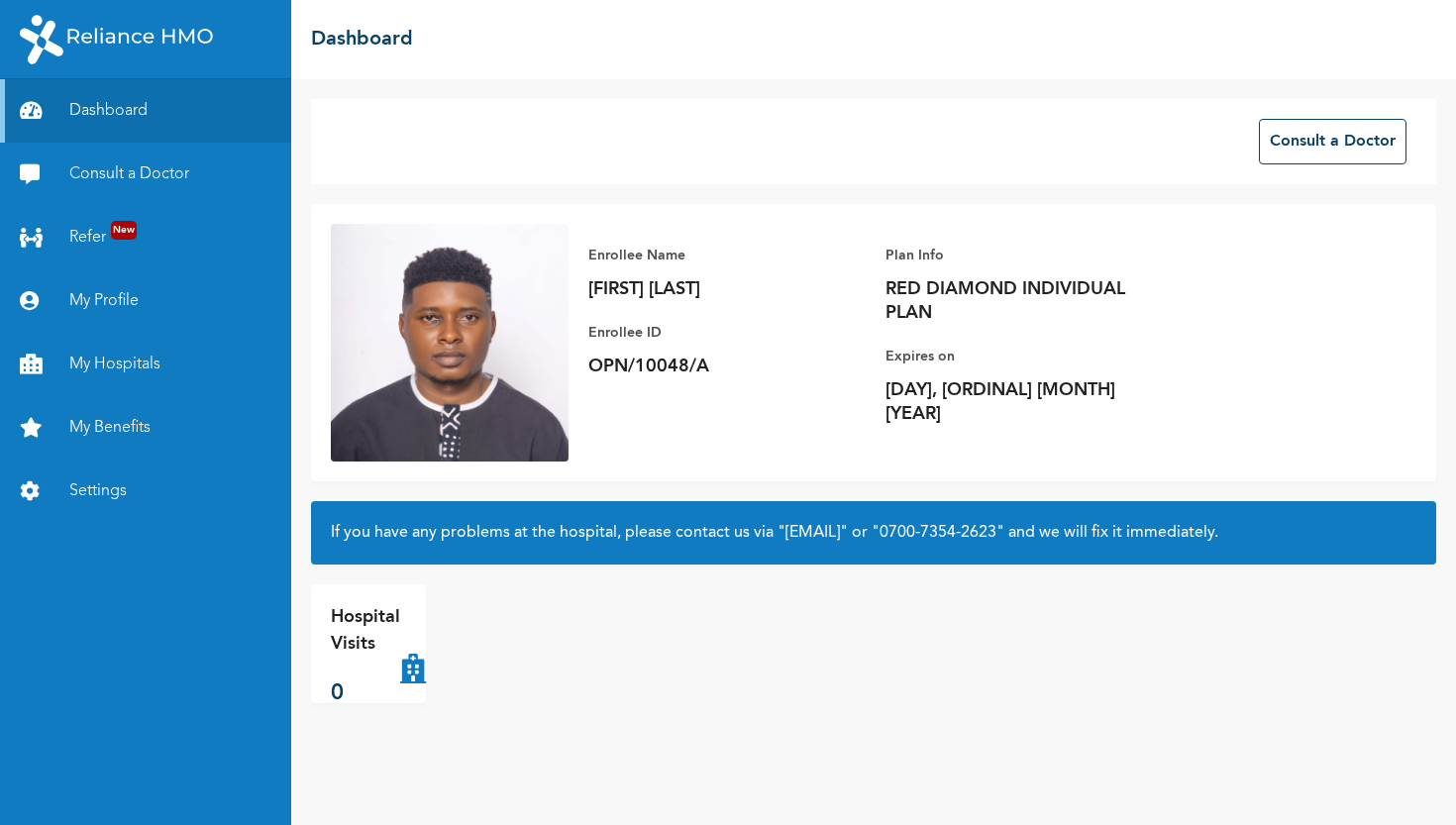 scroll, scrollTop: 0, scrollLeft: 0, axis: both 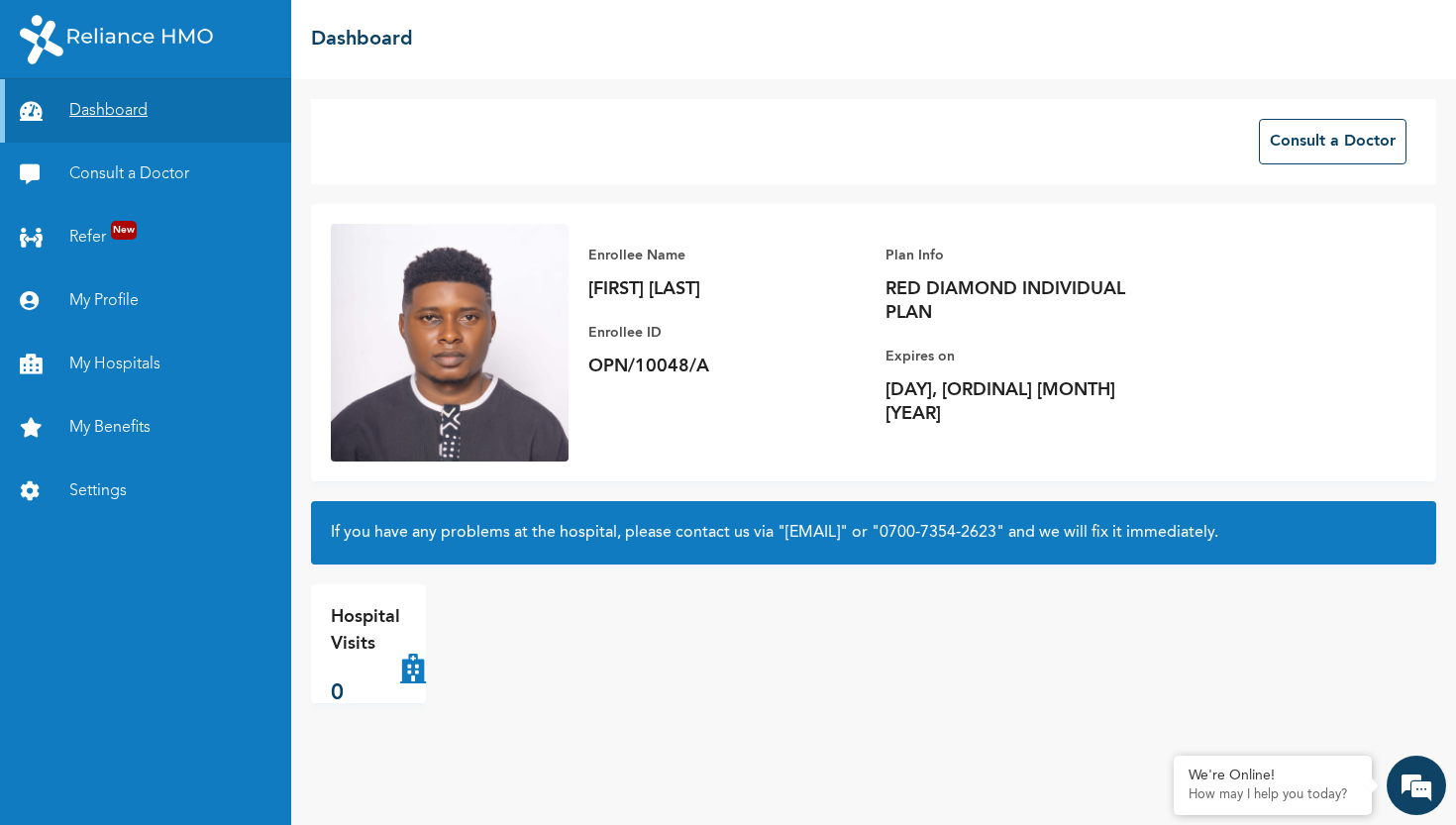 click on "Dashboard" at bounding box center [146, 111] 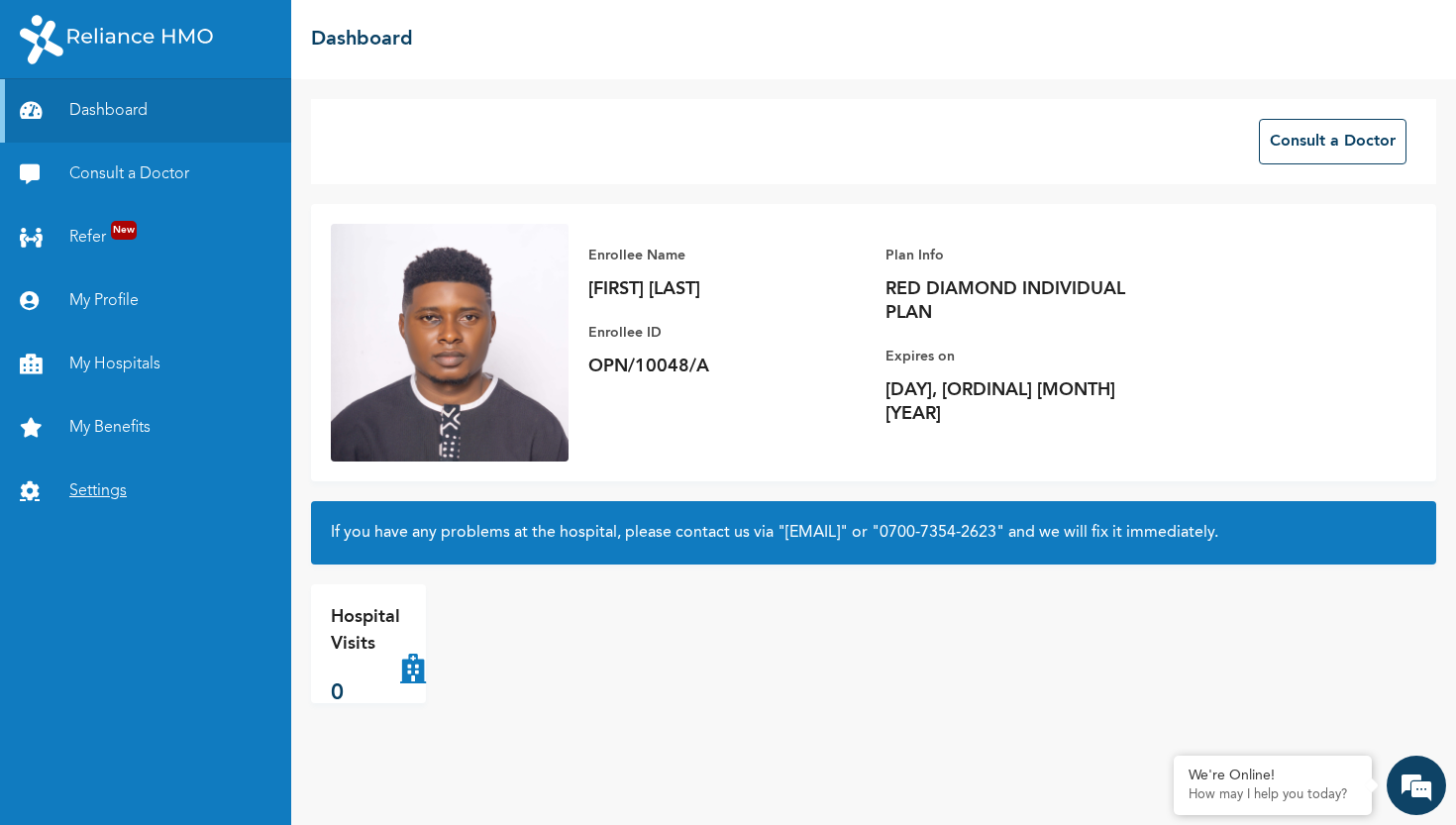 click on "Settings" at bounding box center (146, 491) 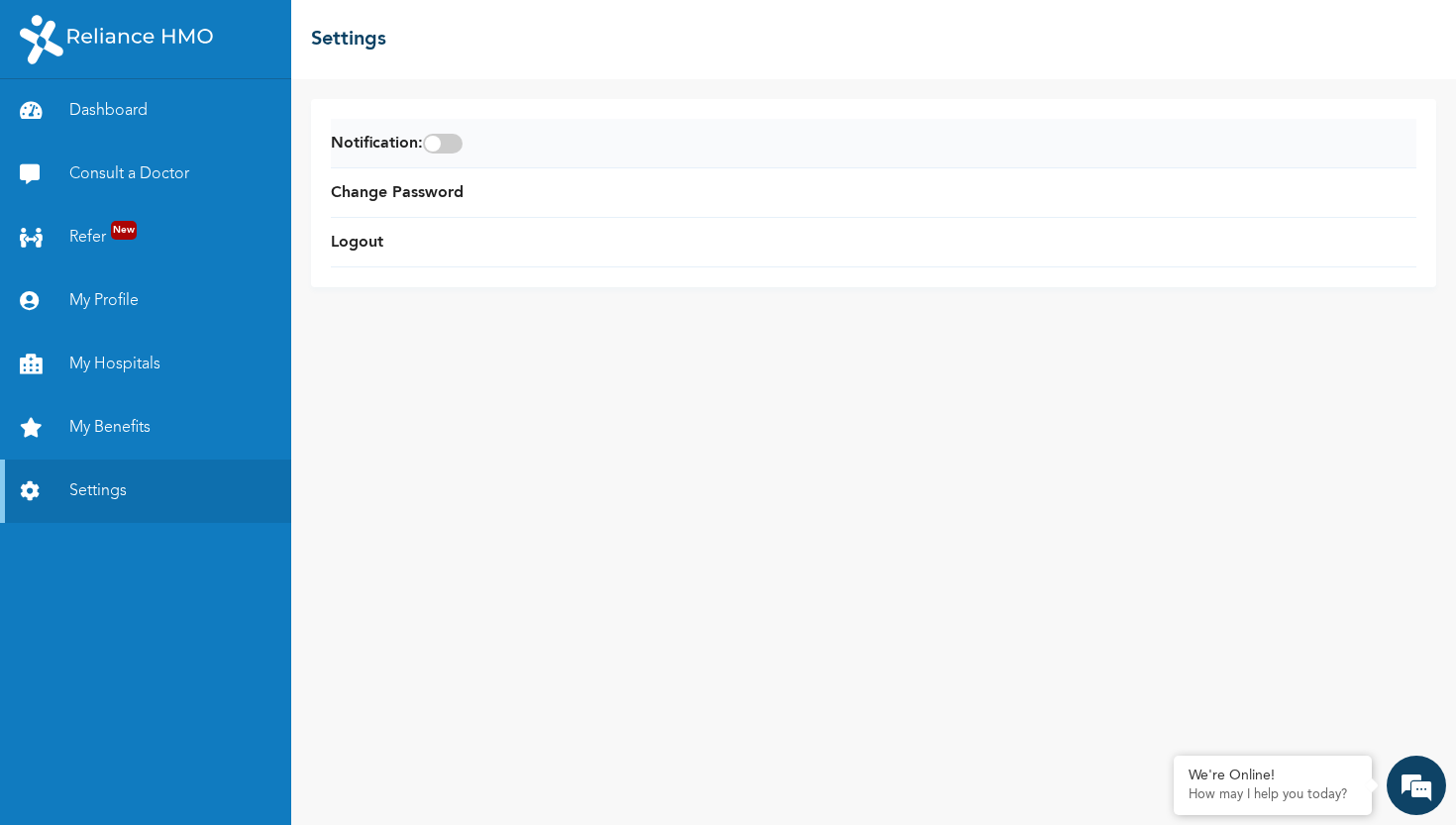 click at bounding box center (443, 144) 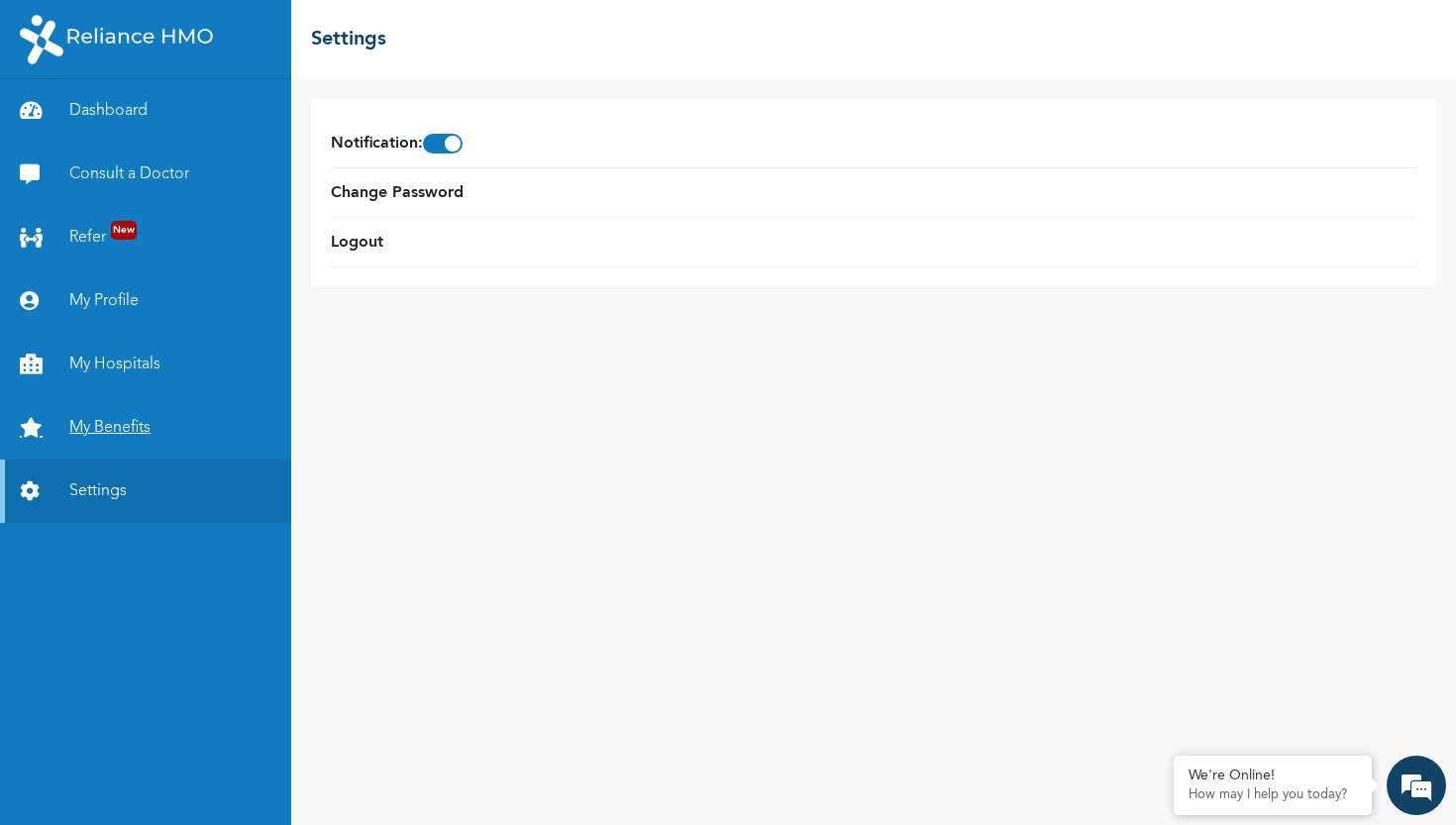click on "My Benefits" at bounding box center [146, 428] 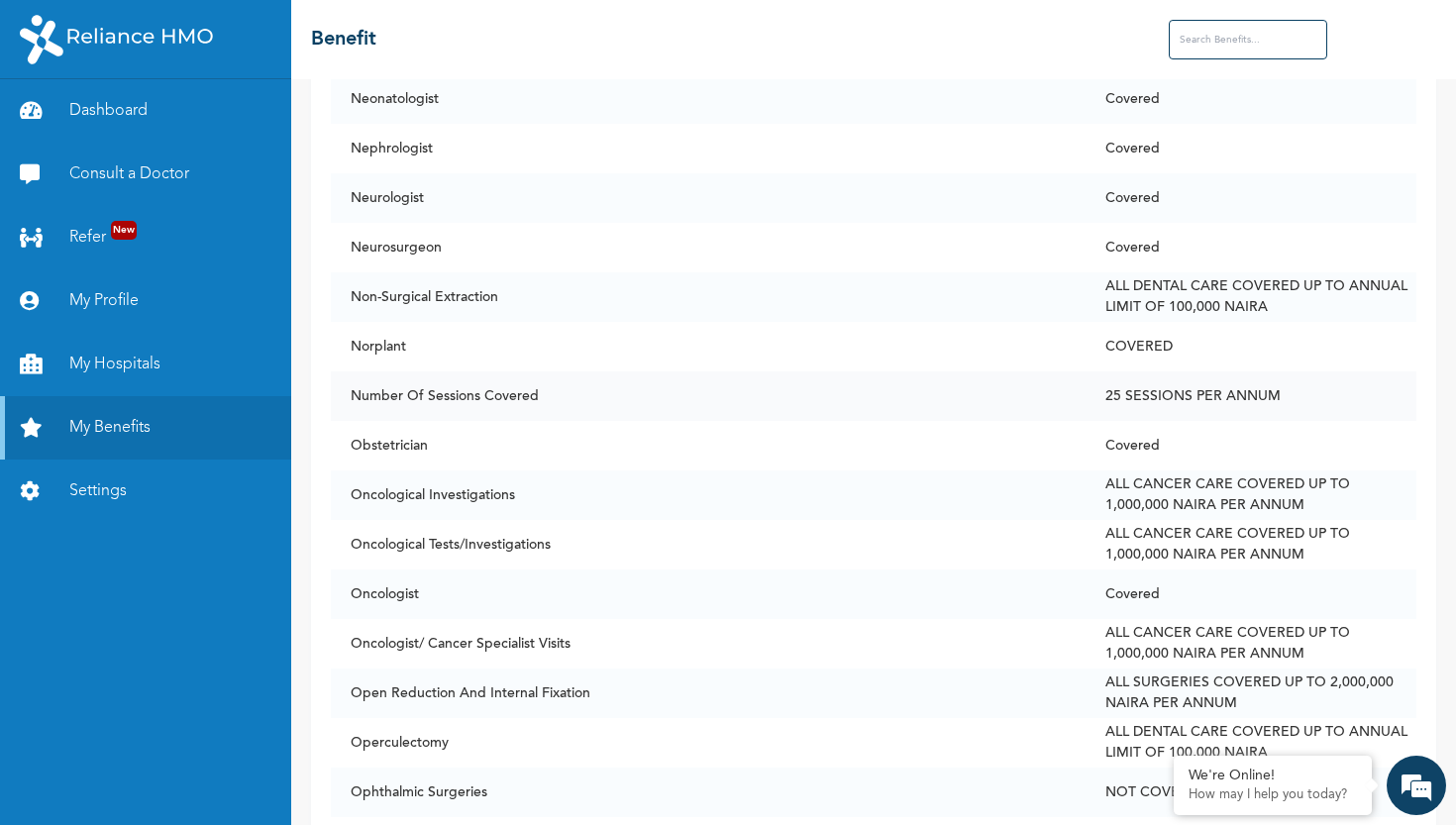 scroll, scrollTop: 9323, scrollLeft: 0, axis: vertical 